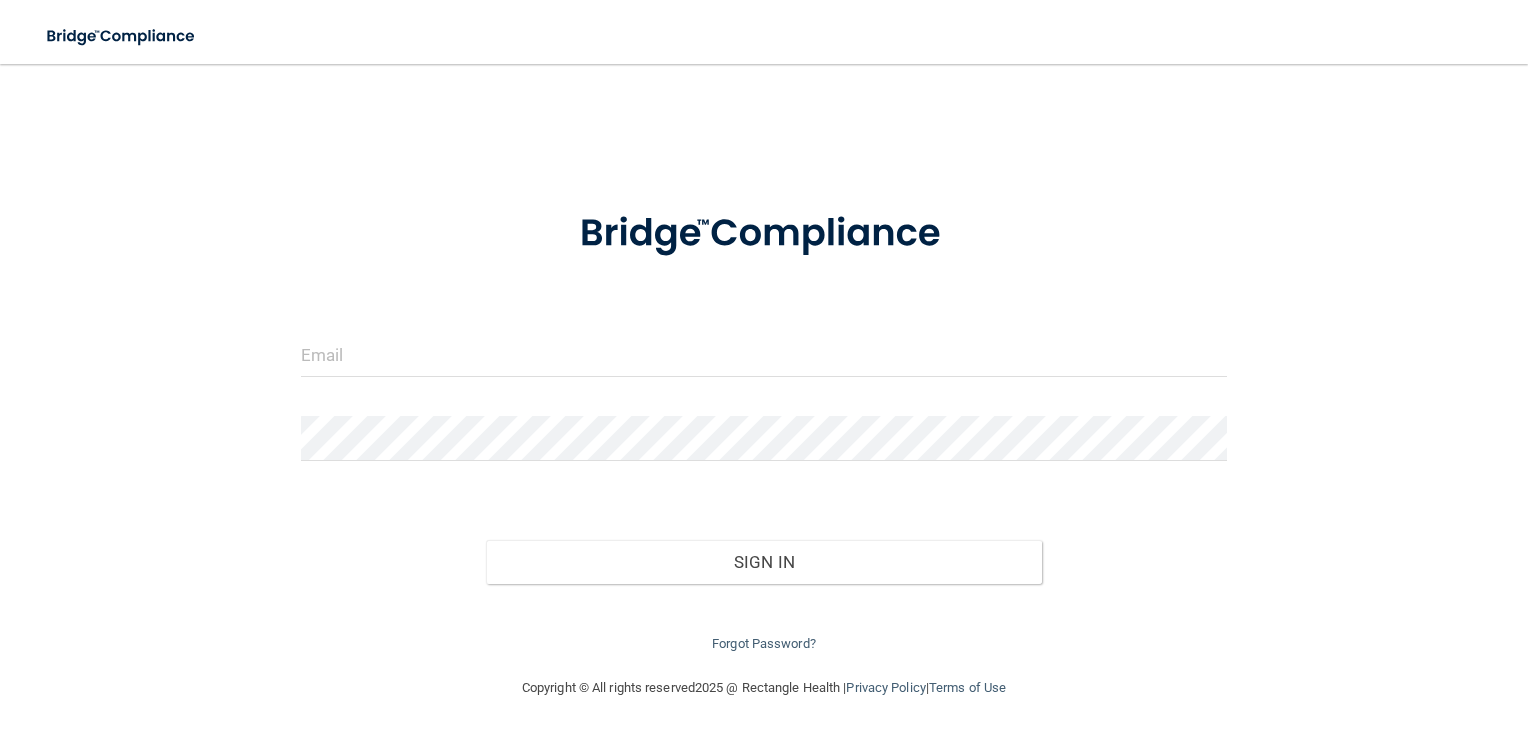 scroll, scrollTop: 0, scrollLeft: 0, axis: both 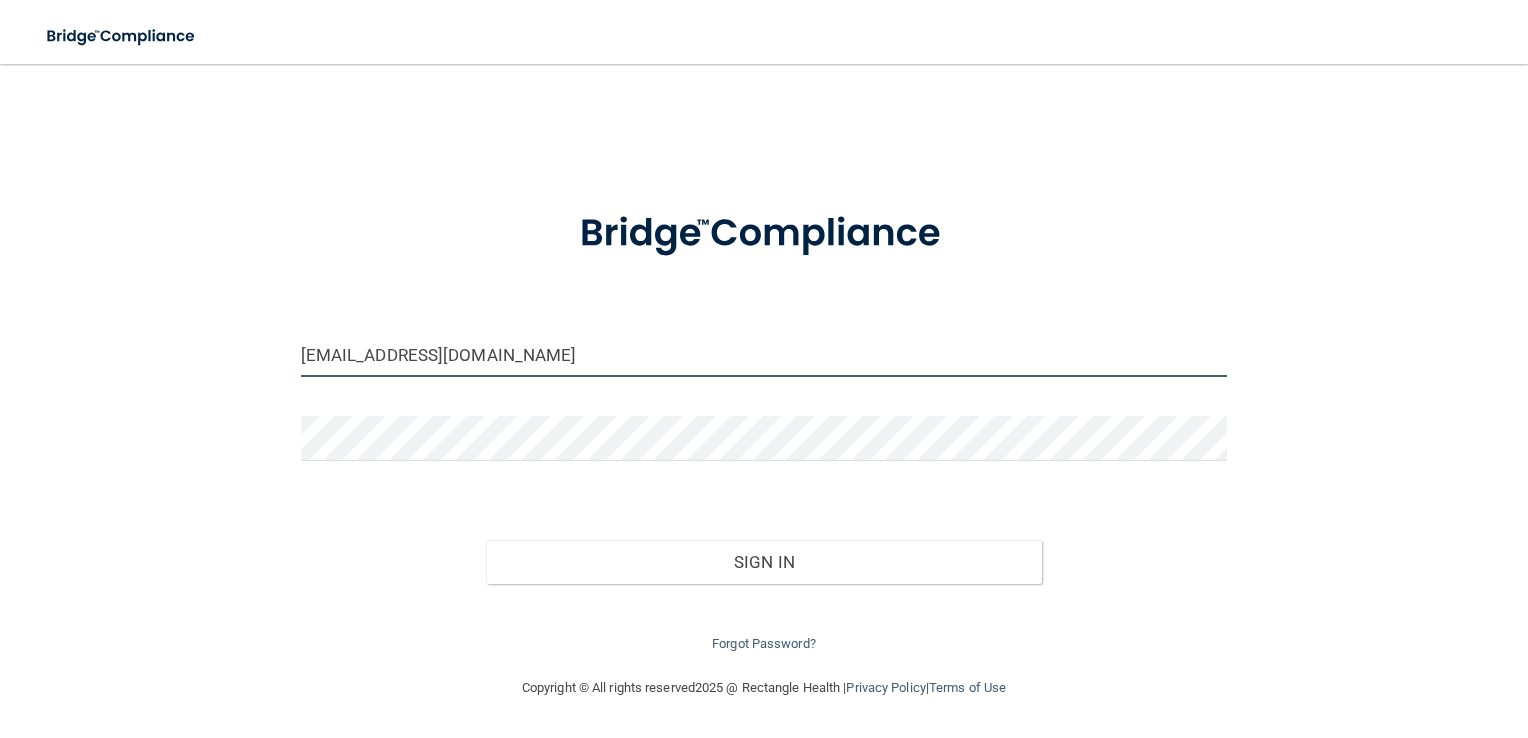 drag, startPoint x: 488, startPoint y: 356, endPoint x: 390, endPoint y: 358, distance: 98.02041 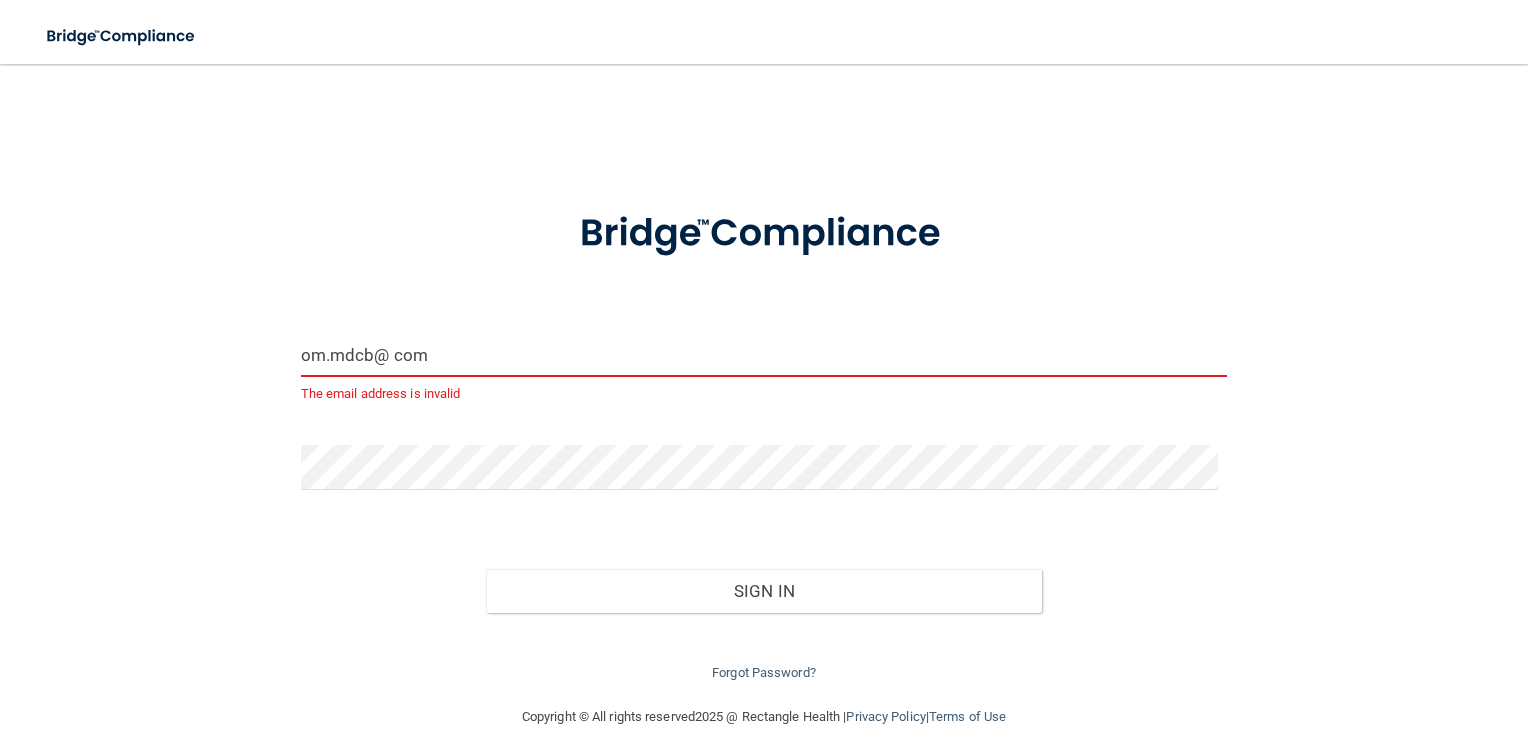 drag, startPoint x: 474, startPoint y: 351, endPoint x: 390, endPoint y: 352, distance: 84.00595 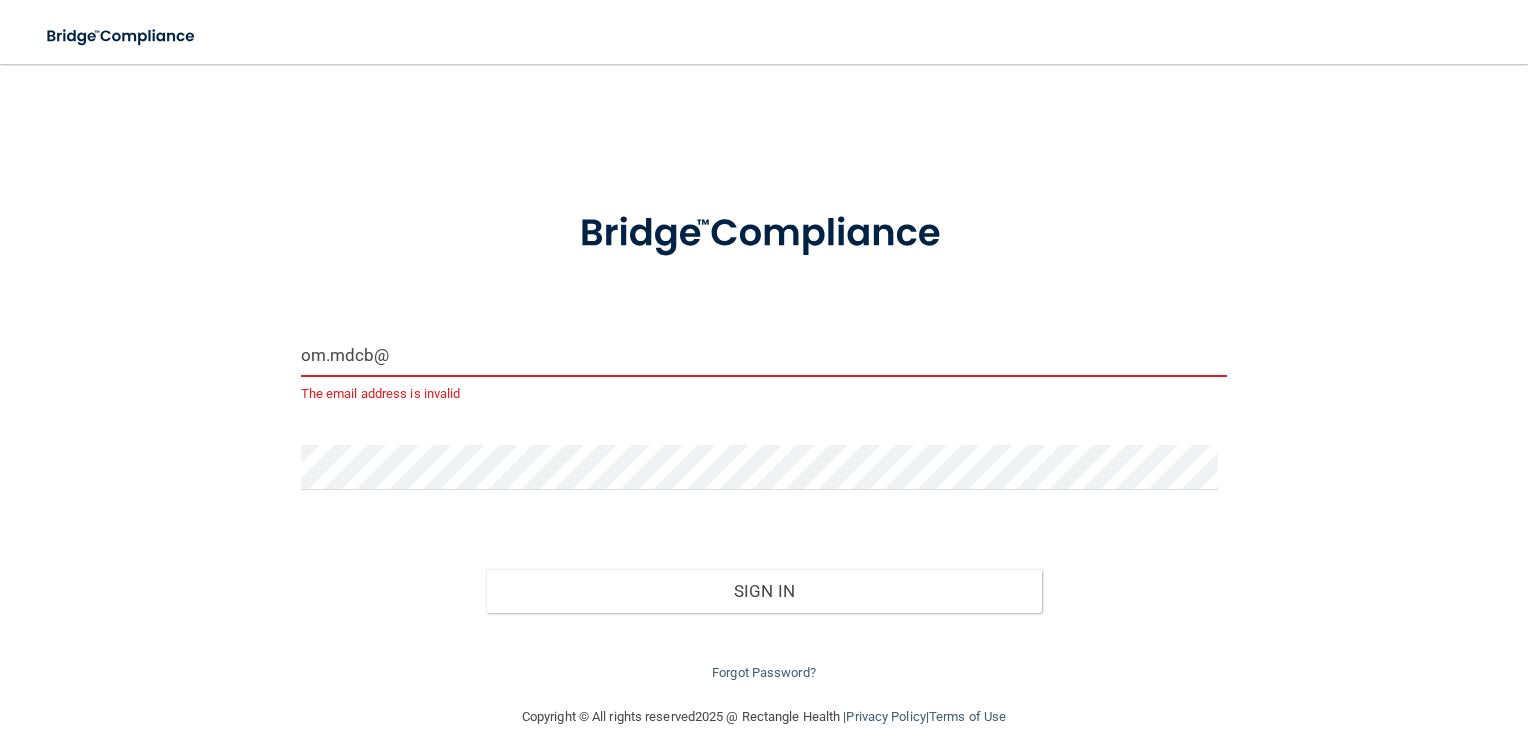 click on "om.mdcb@" at bounding box center (764, 354) 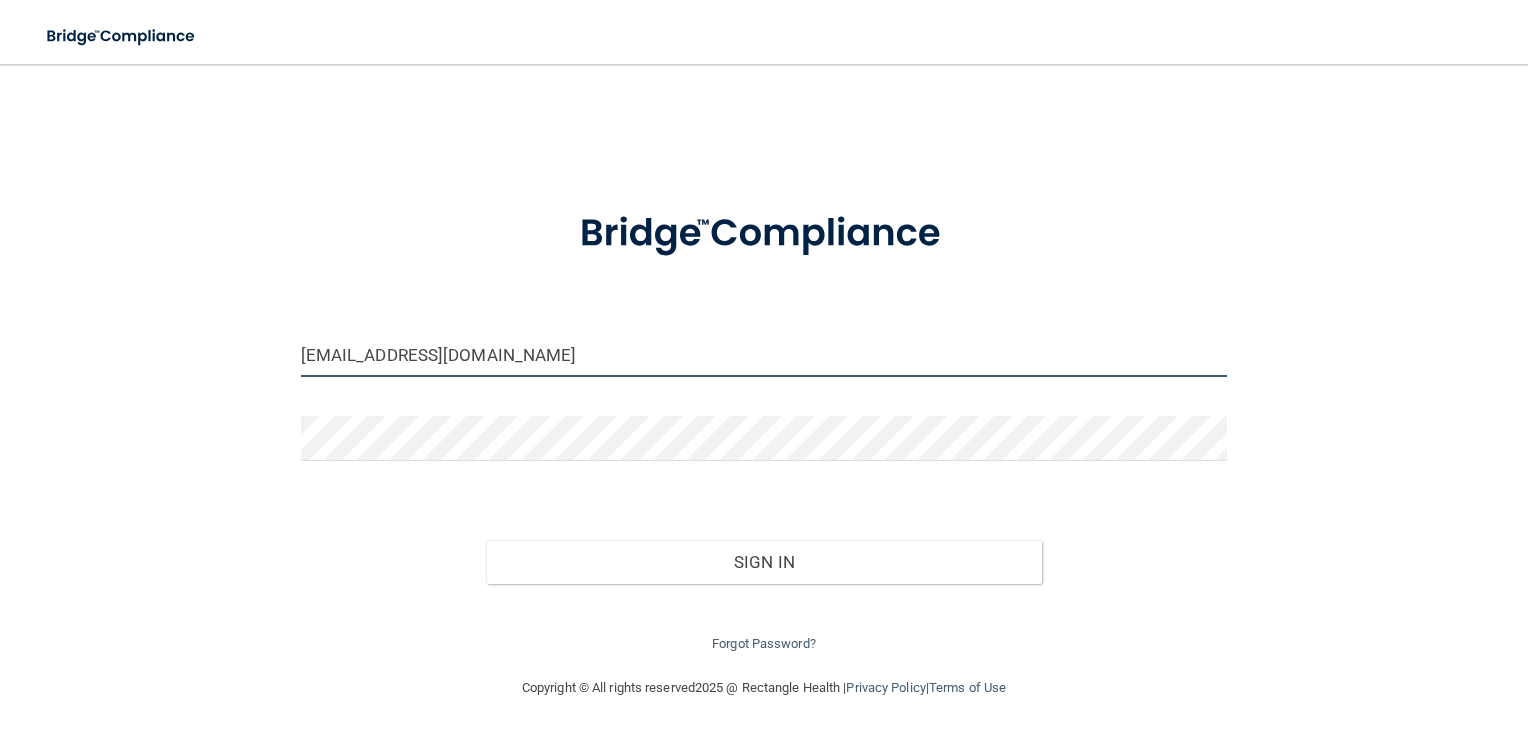 click on "[EMAIL_ADDRESS][DOMAIN_NAME]" at bounding box center (764, 354) 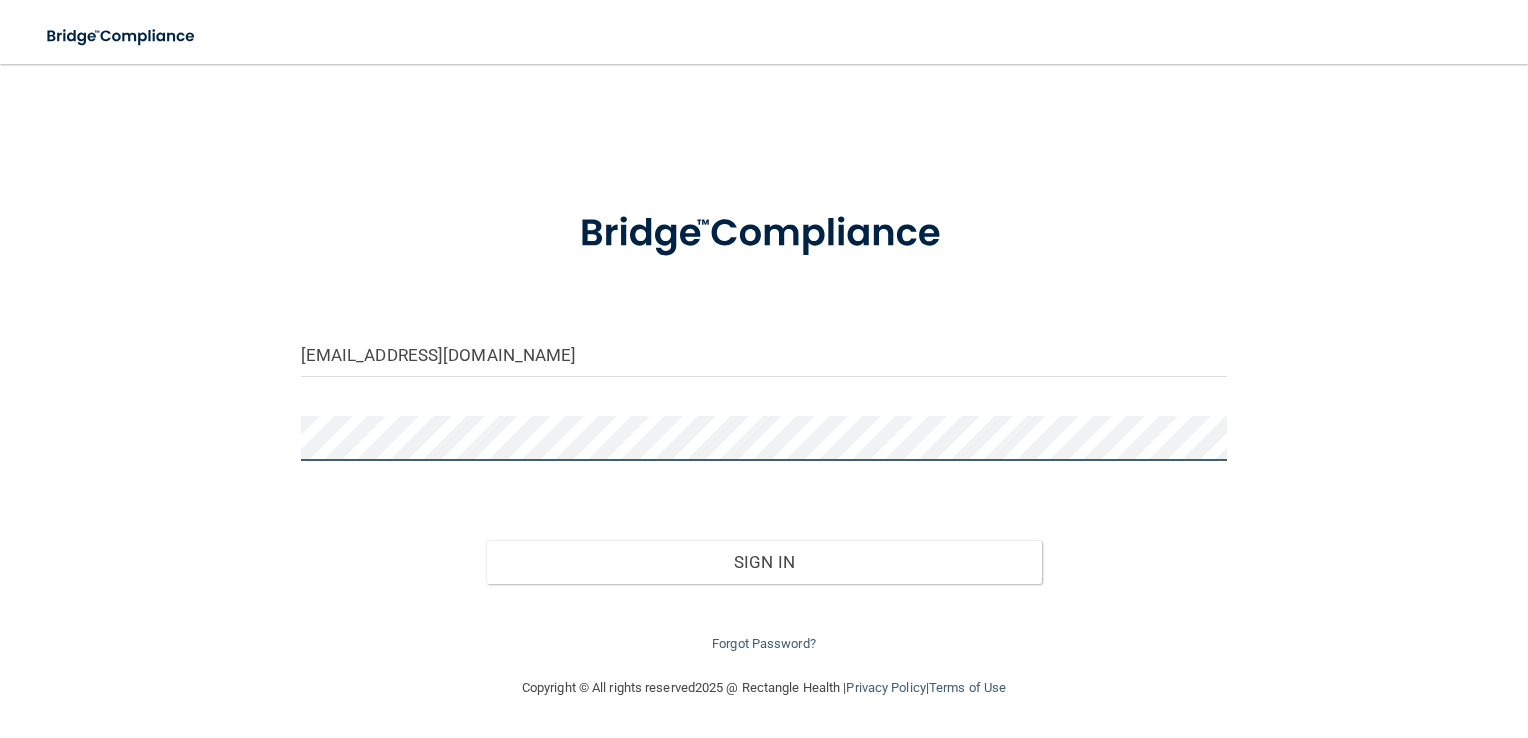 click on "Toggle navigation                                                                                                                                  Manage My Enterprise                  Manage My Location                                                                 [EMAIL_ADDRESS][DOMAIN_NAME]                                    Invalid email/password.     You don't have permission to access that page.       Sign In            Forgot Password?                          Copyright © All rights reserved  2025 @ Rectangle Health |  Privacy Policy  |  Terms of Use                                                Keyboard Shortcuts: ? Show / hide this help menu ×" at bounding box center [764, 369] 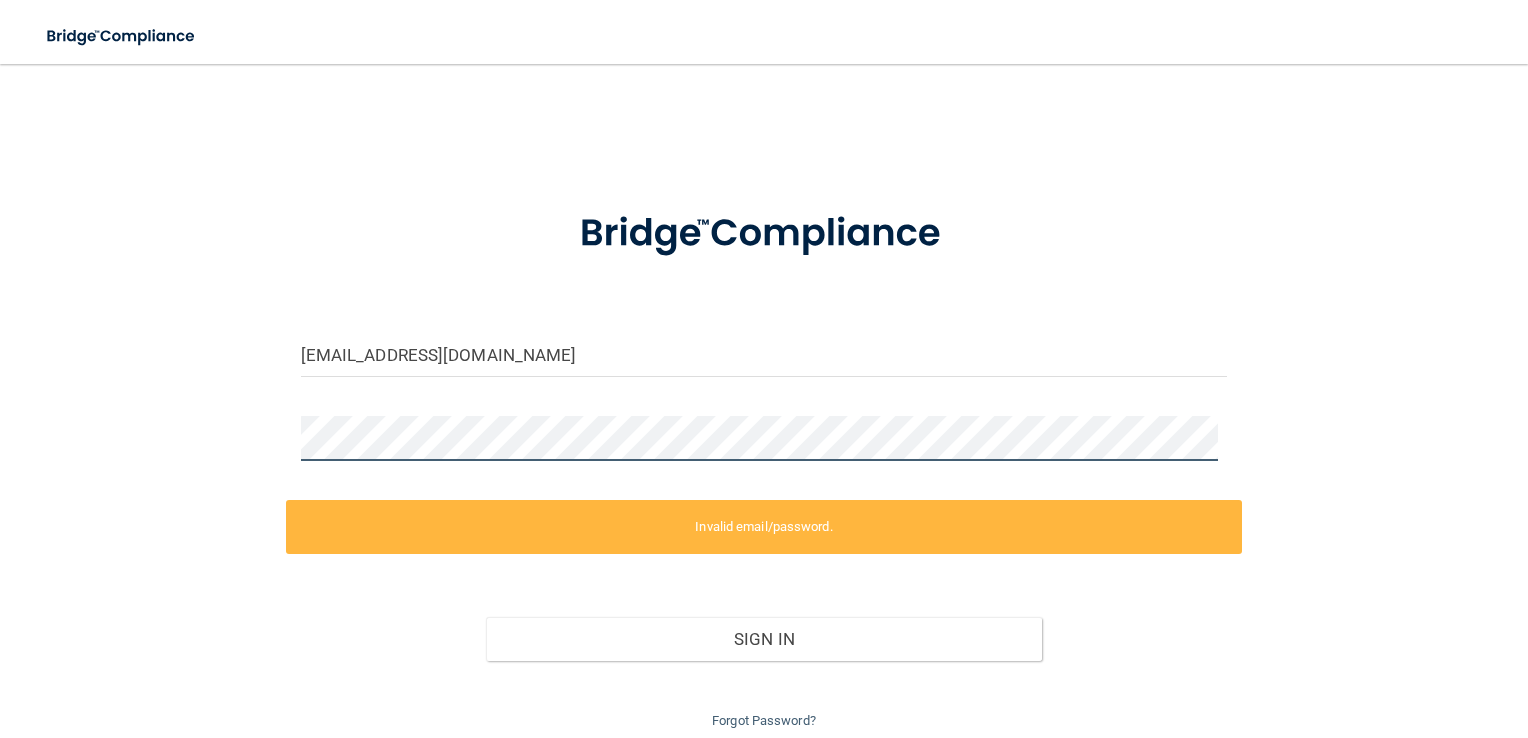 click on "Toggle navigation                                                                                                                                  Manage My Enterprise                  Manage My Location                                                                 [EMAIL_ADDRESS][DOMAIN_NAME]                                    Invalid email/password.     You don't have permission to access that page.       Sign In            Forgot Password?                          Copyright © All rights reserved  2025 @ Rectangle Health |  Privacy Policy  |  Terms of Use                                                Keyboard Shortcuts: ? Show / hide this help menu ×" at bounding box center (764, 369) 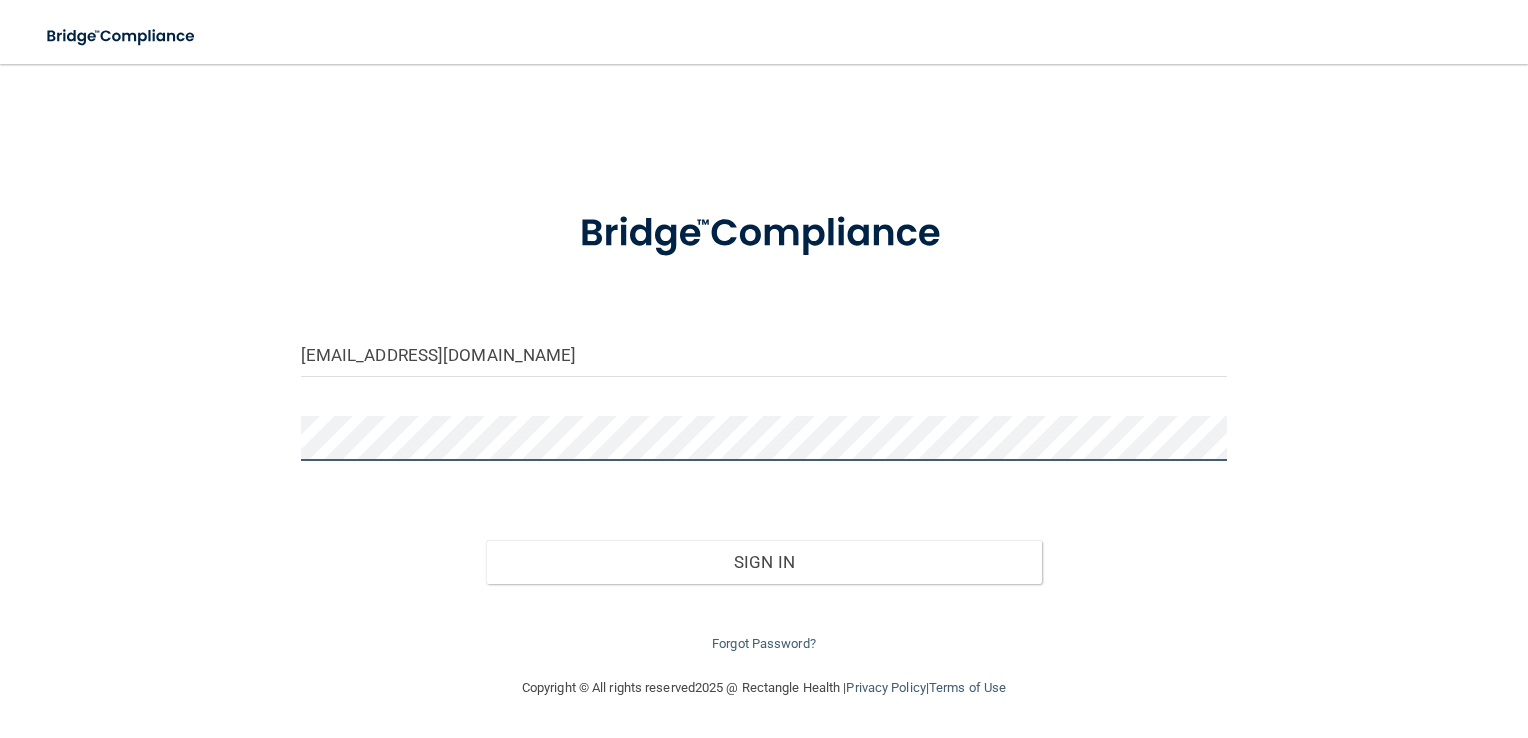 click on "Sign In" at bounding box center (764, 562) 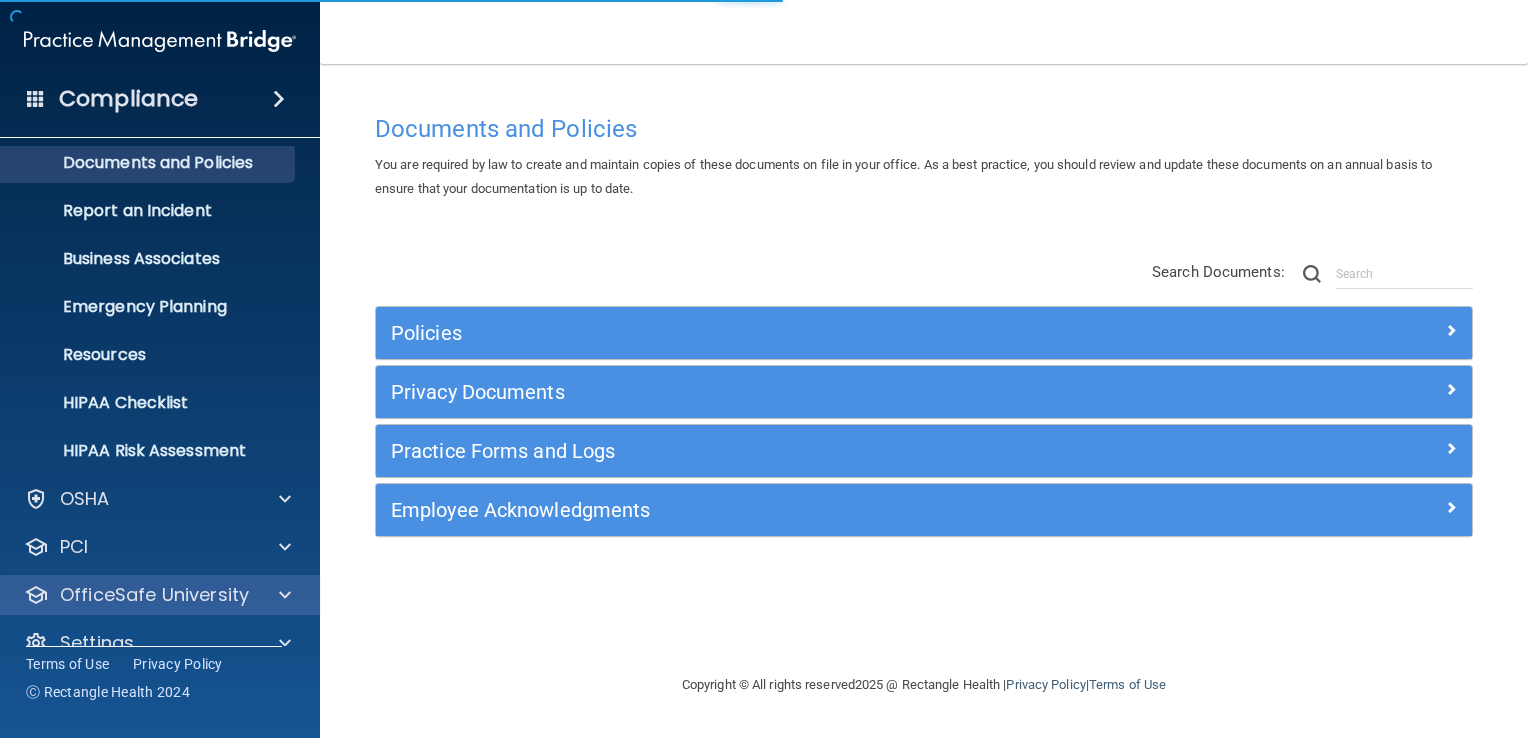 scroll, scrollTop: 91, scrollLeft: 0, axis: vertical 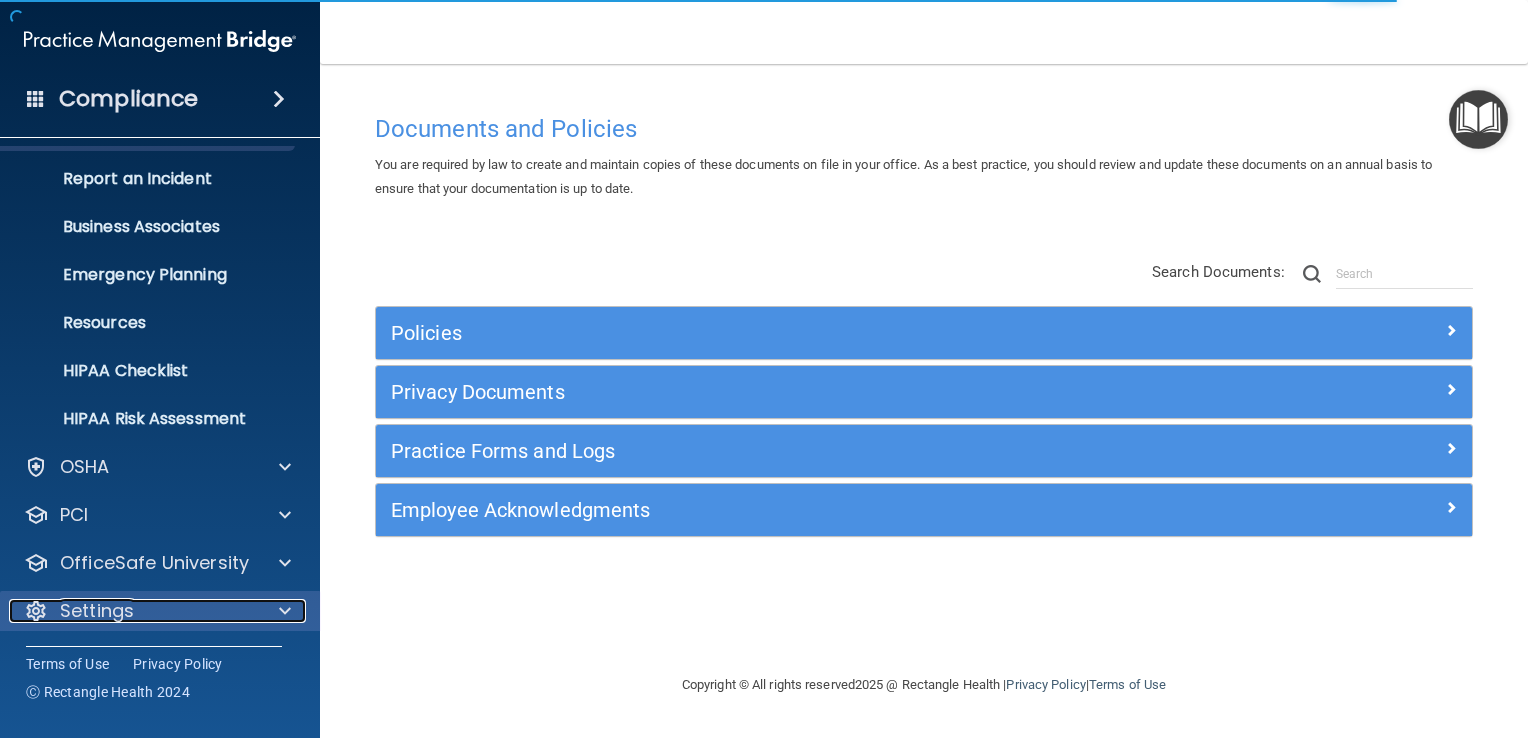 click on "Settings" at bounding box center [133, 611] 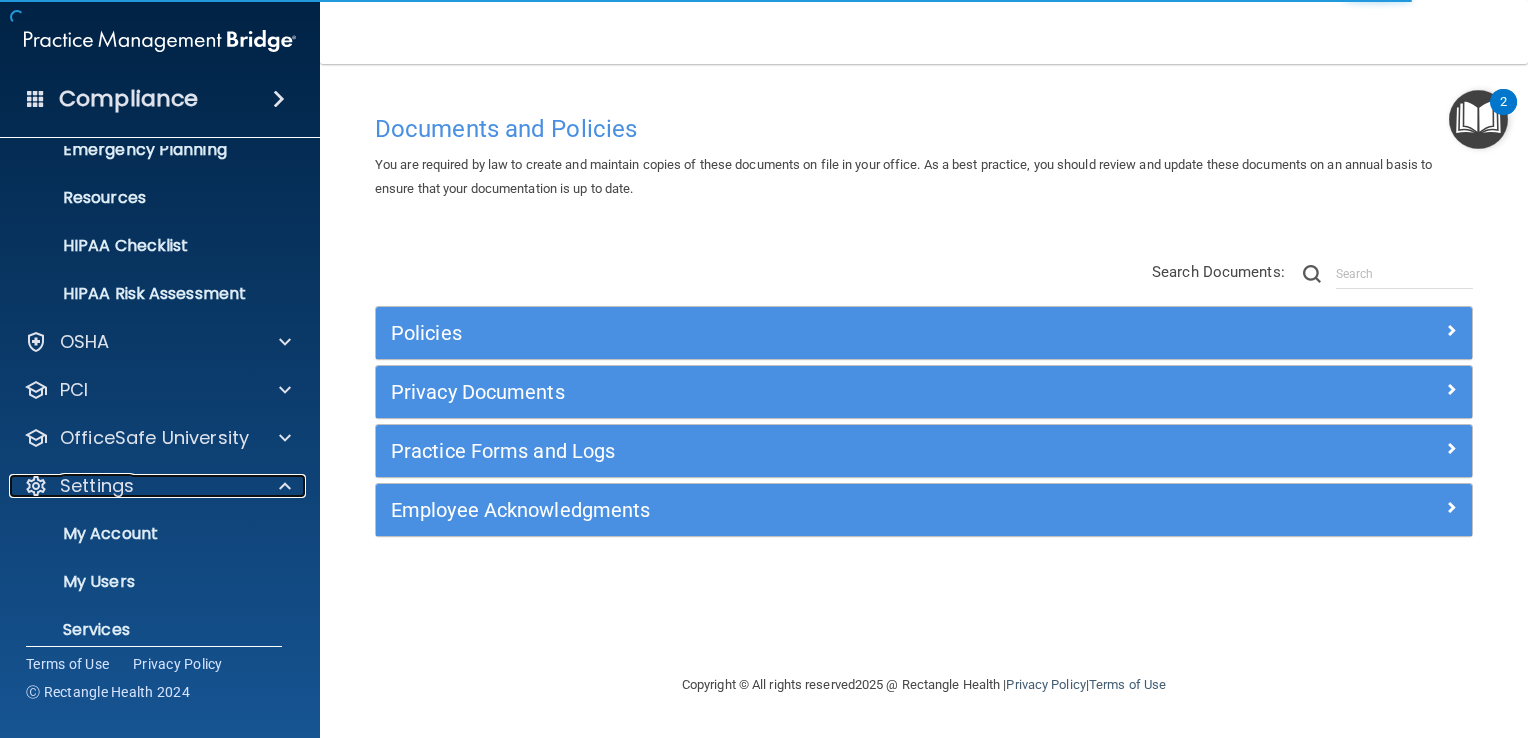 scroll, scrollTop: 331, scrollLeft: 0, axis: vertical 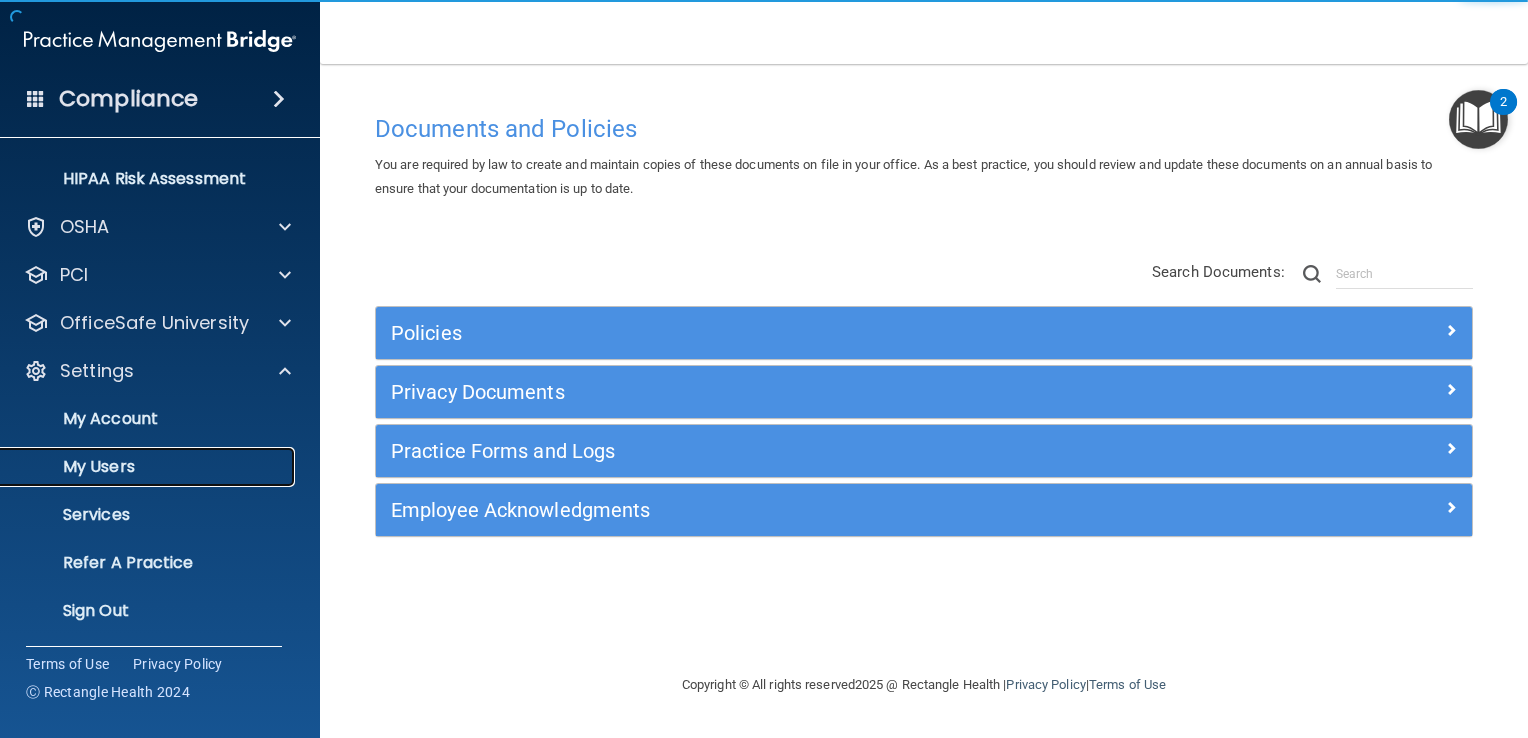 click on "My Users" at bounding box center (149, 467) 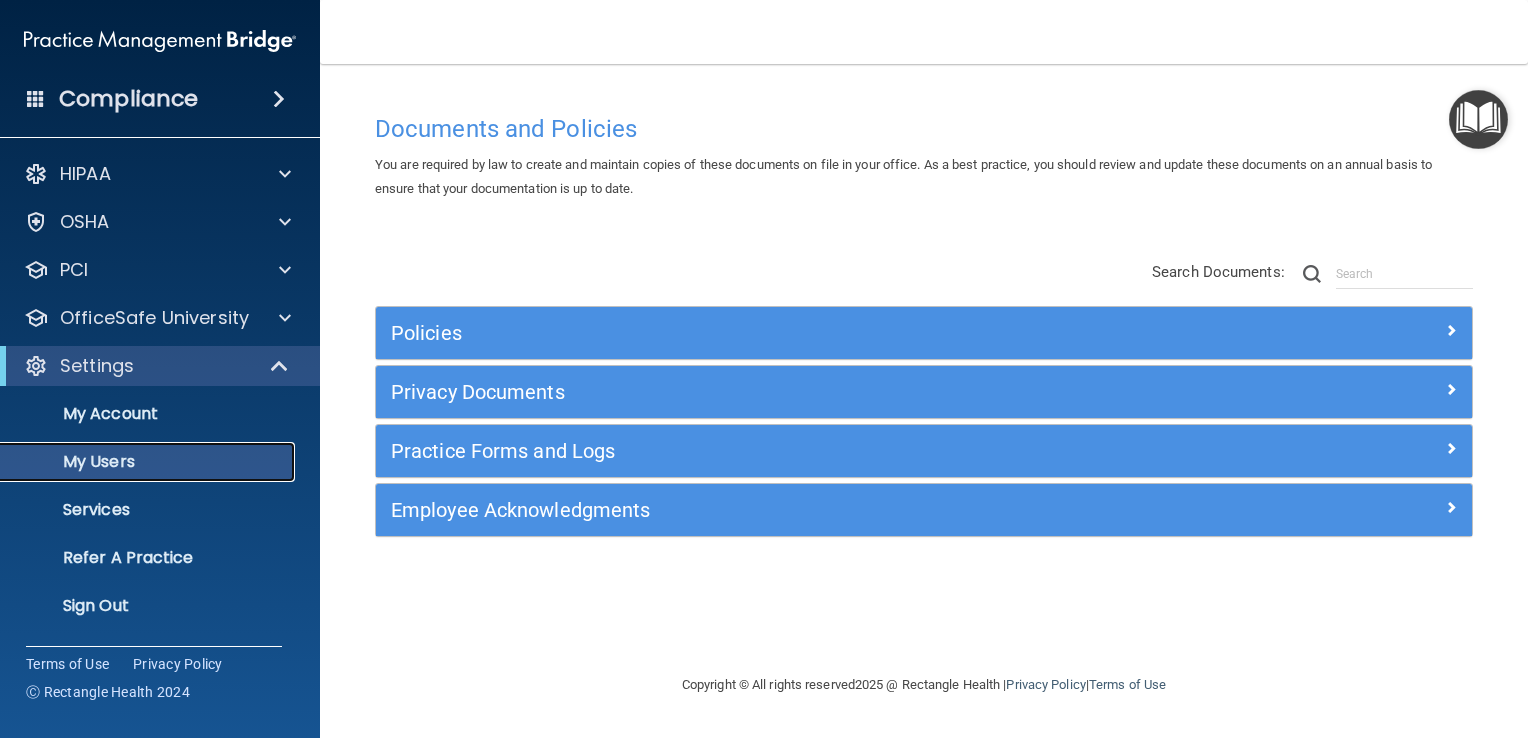 scroll, scrollTop: 0, scrollLeft: 0, axis: both 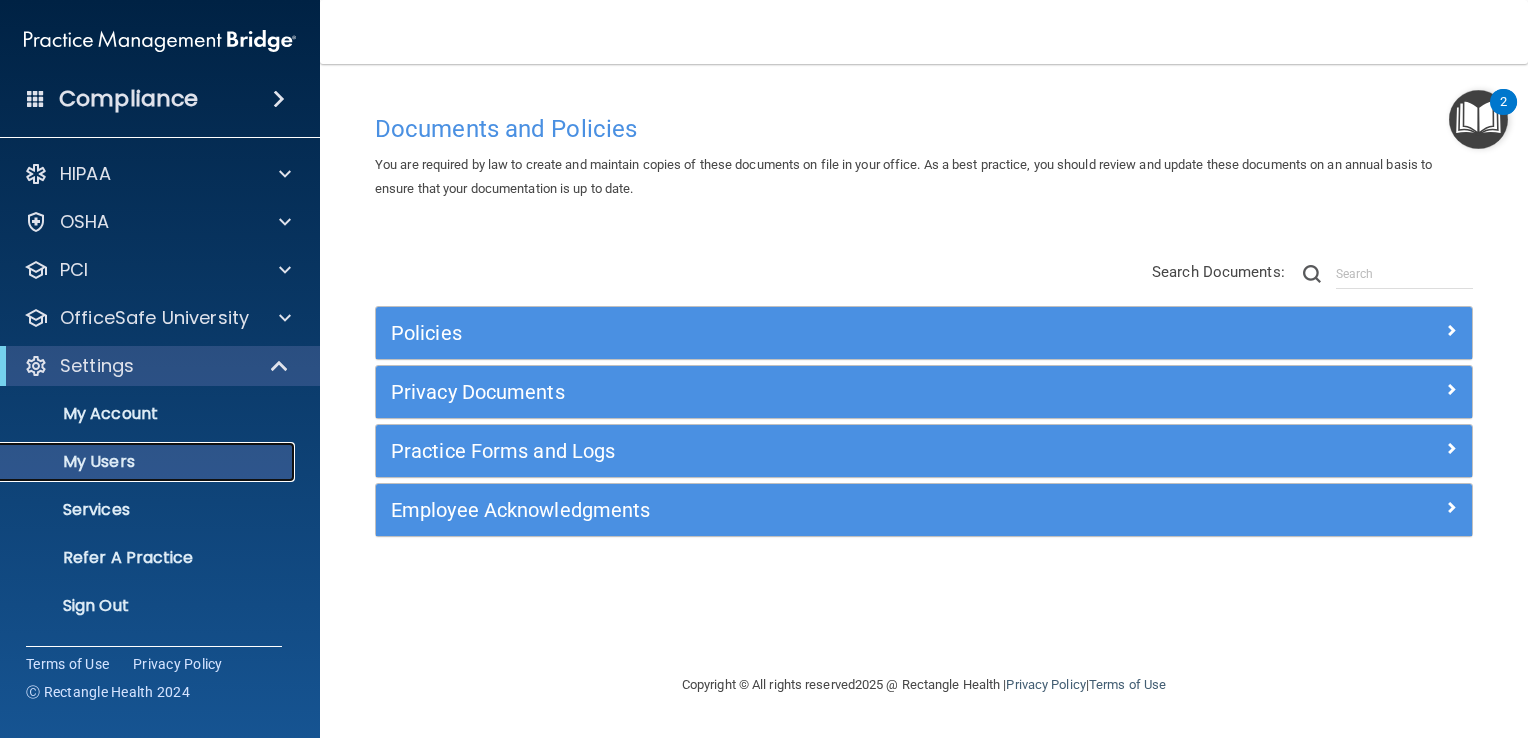 select on "20" 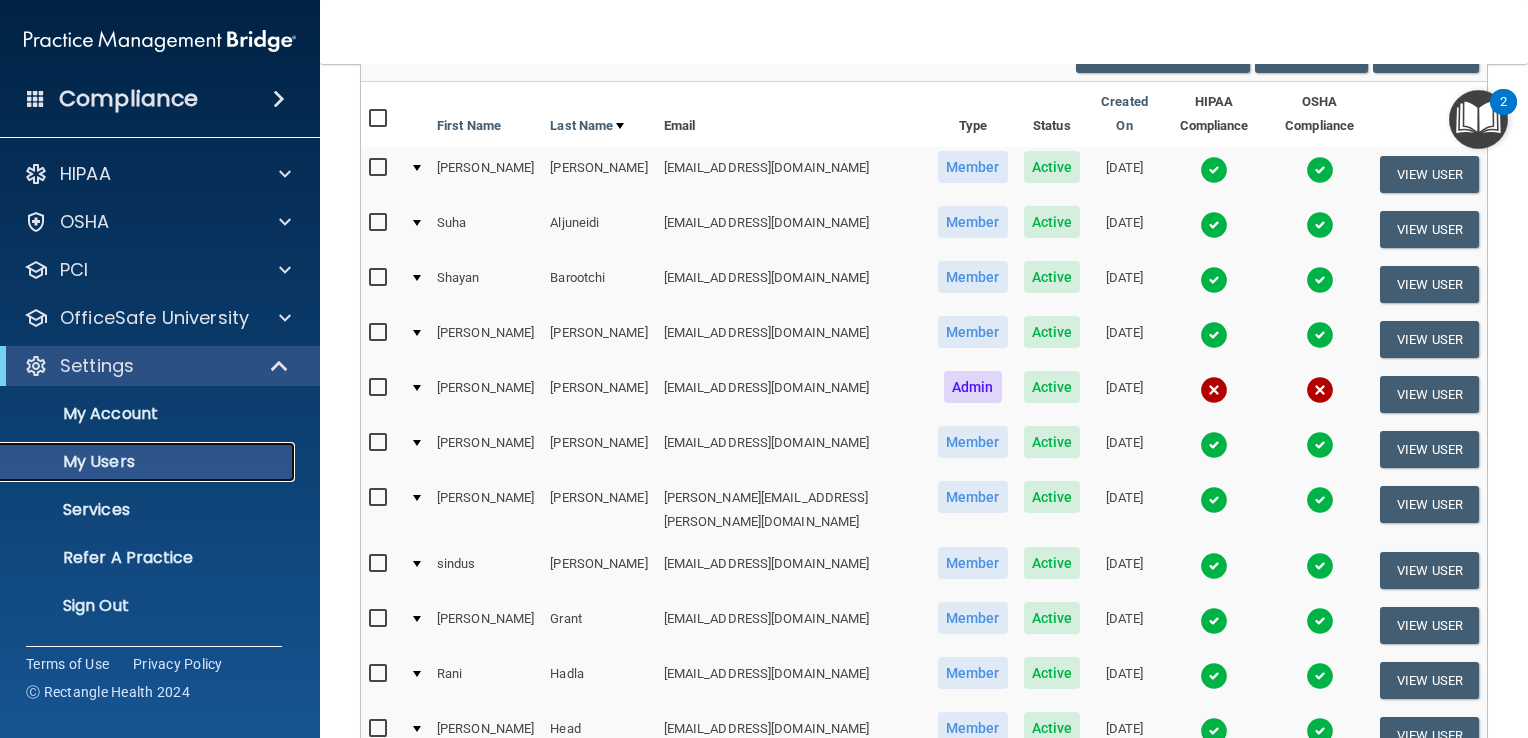 scroll, scrollTop: 0, scrollLeft: 0, axis: both 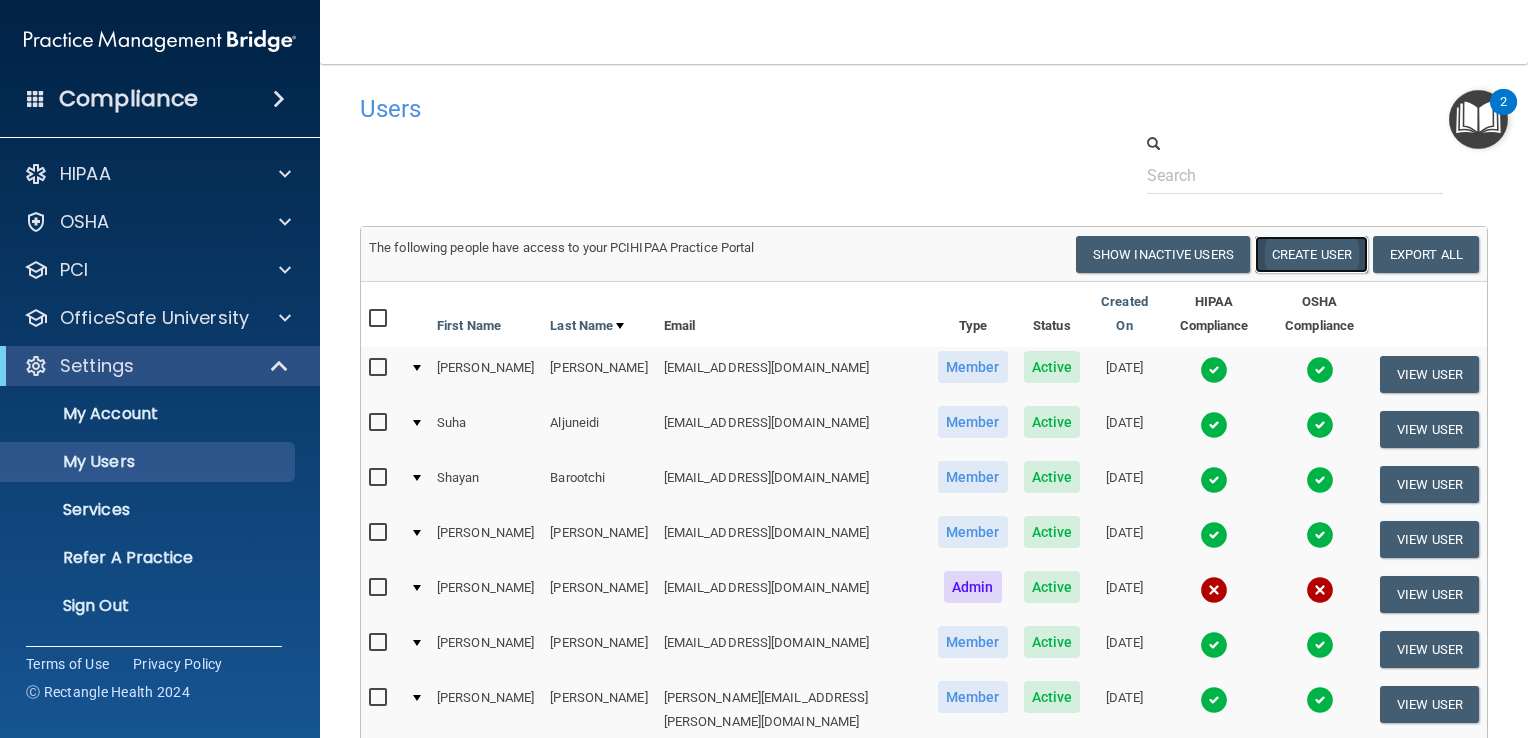 click on "Create User" at bounding box center (1311, 254) 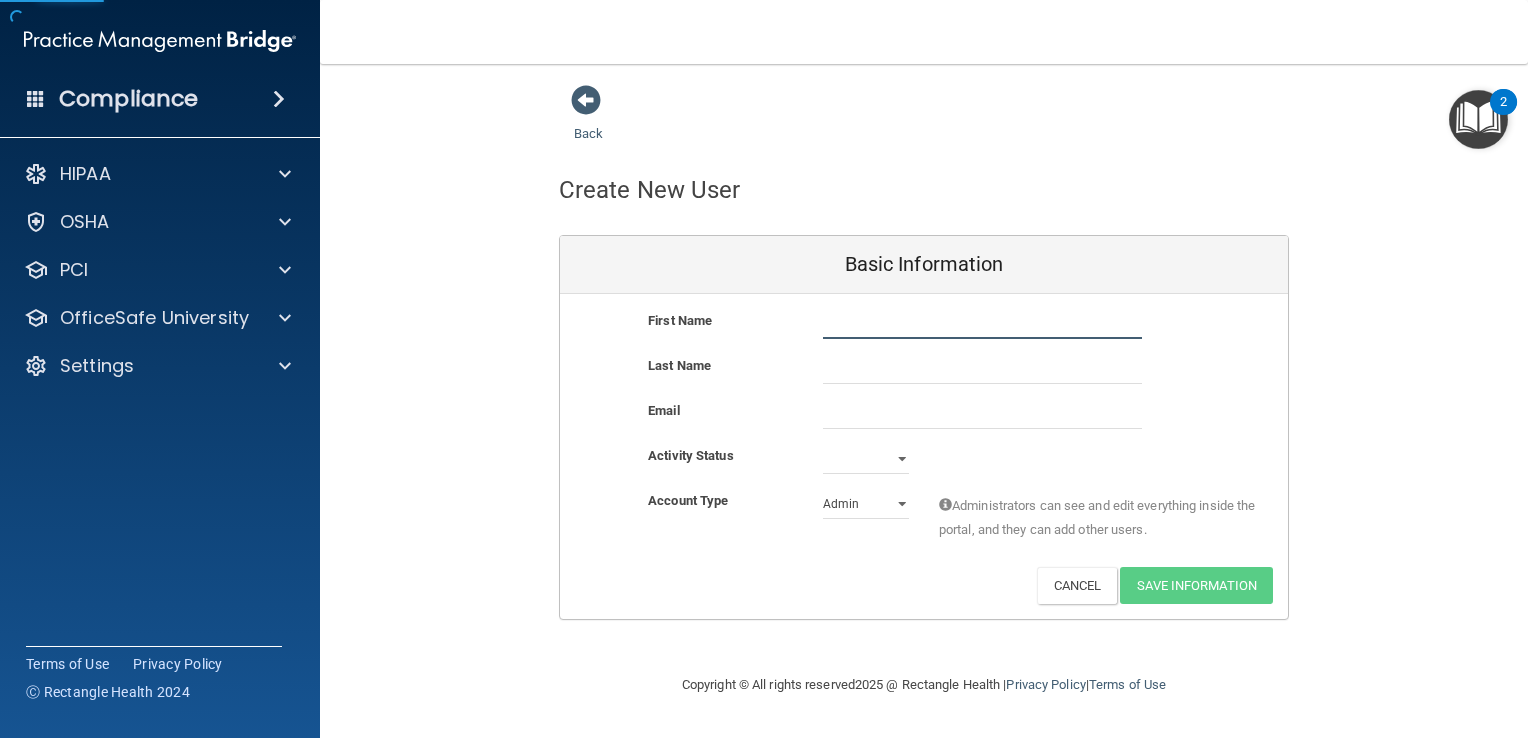 click at bounding box center [982, 324] 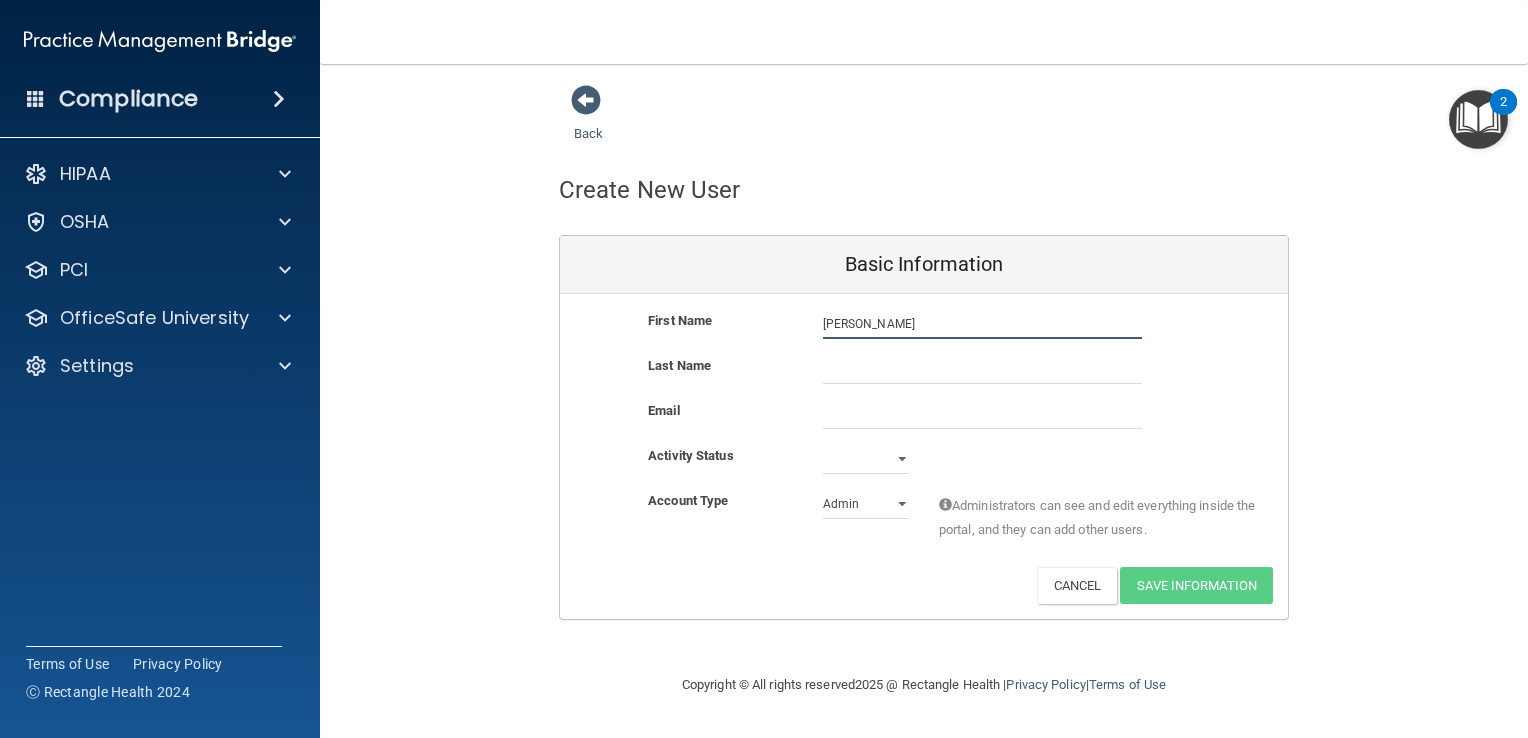 type on "[PERSON_NAME]" 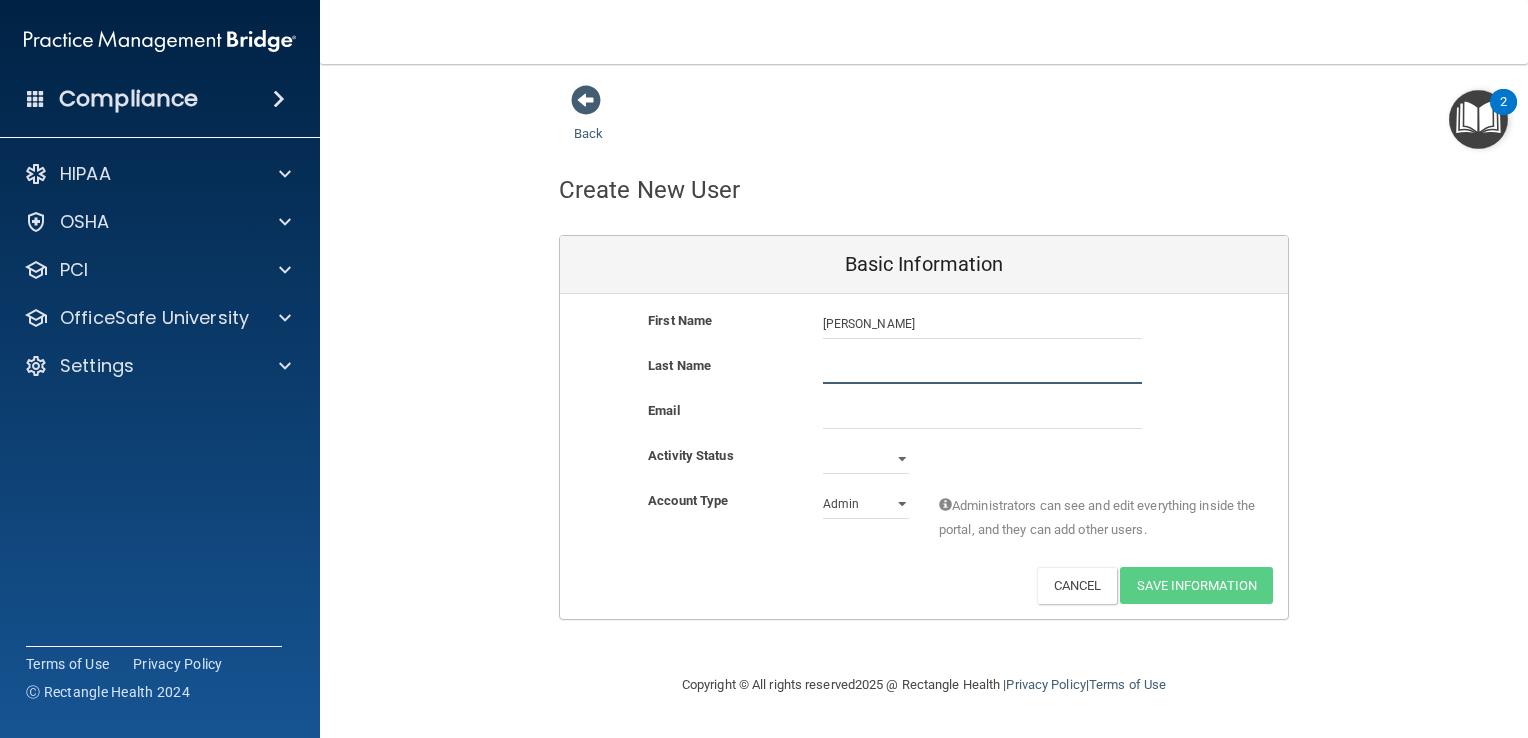 drag, startPoint x: 875, startPoint y: 357, endPoint x: 878, endPoint y: 374, distance: 17.262676 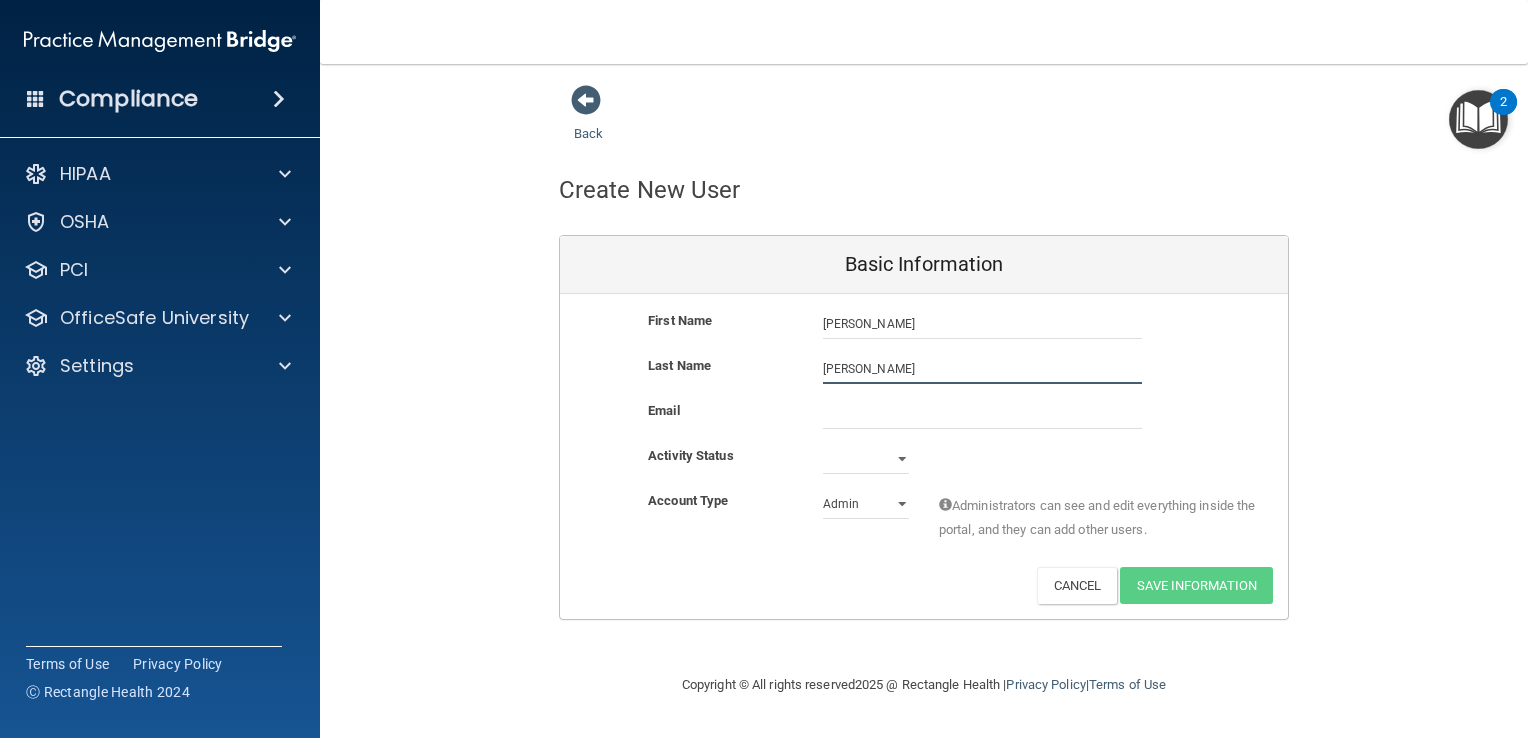 type on "[PERSON_NAME]" 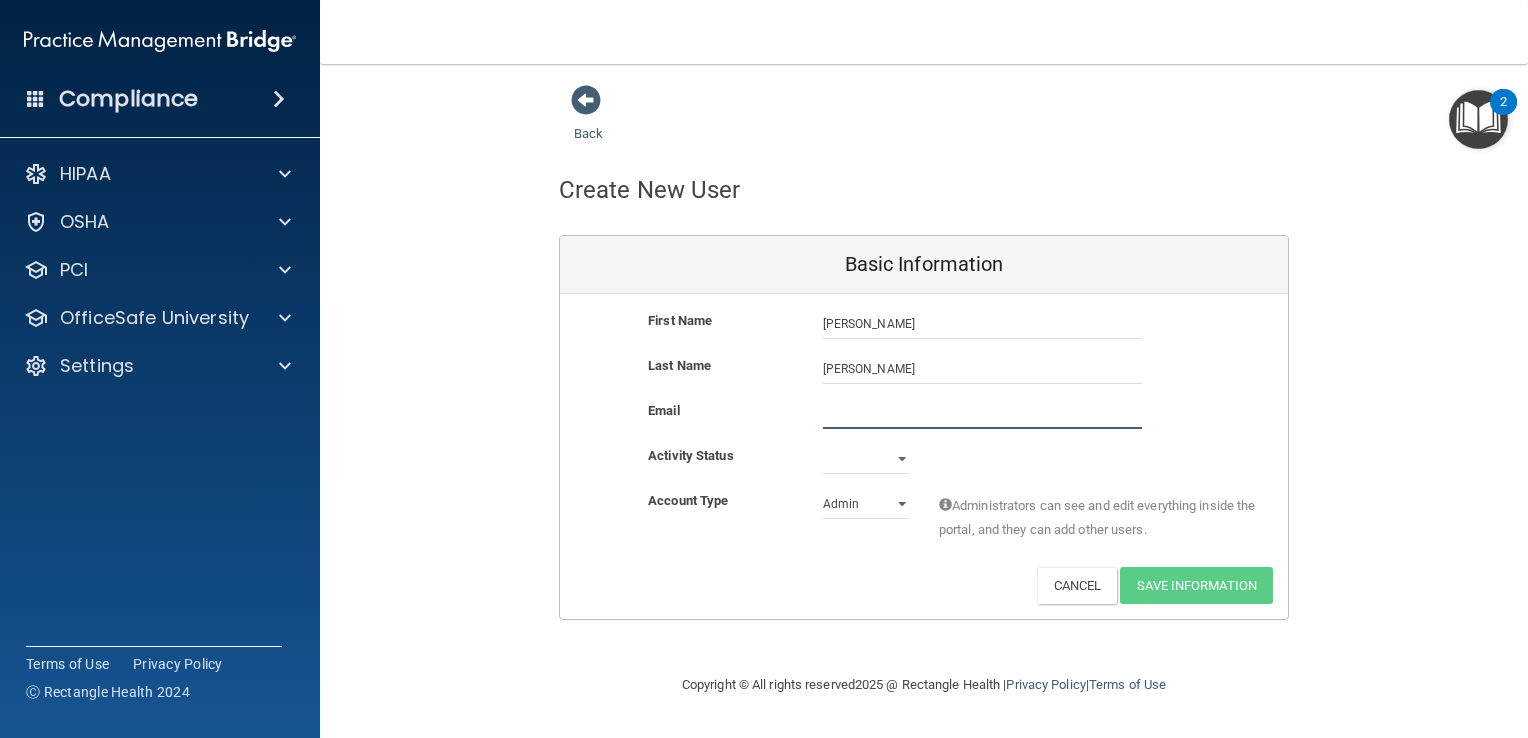 click at bounding box center [982, 414] 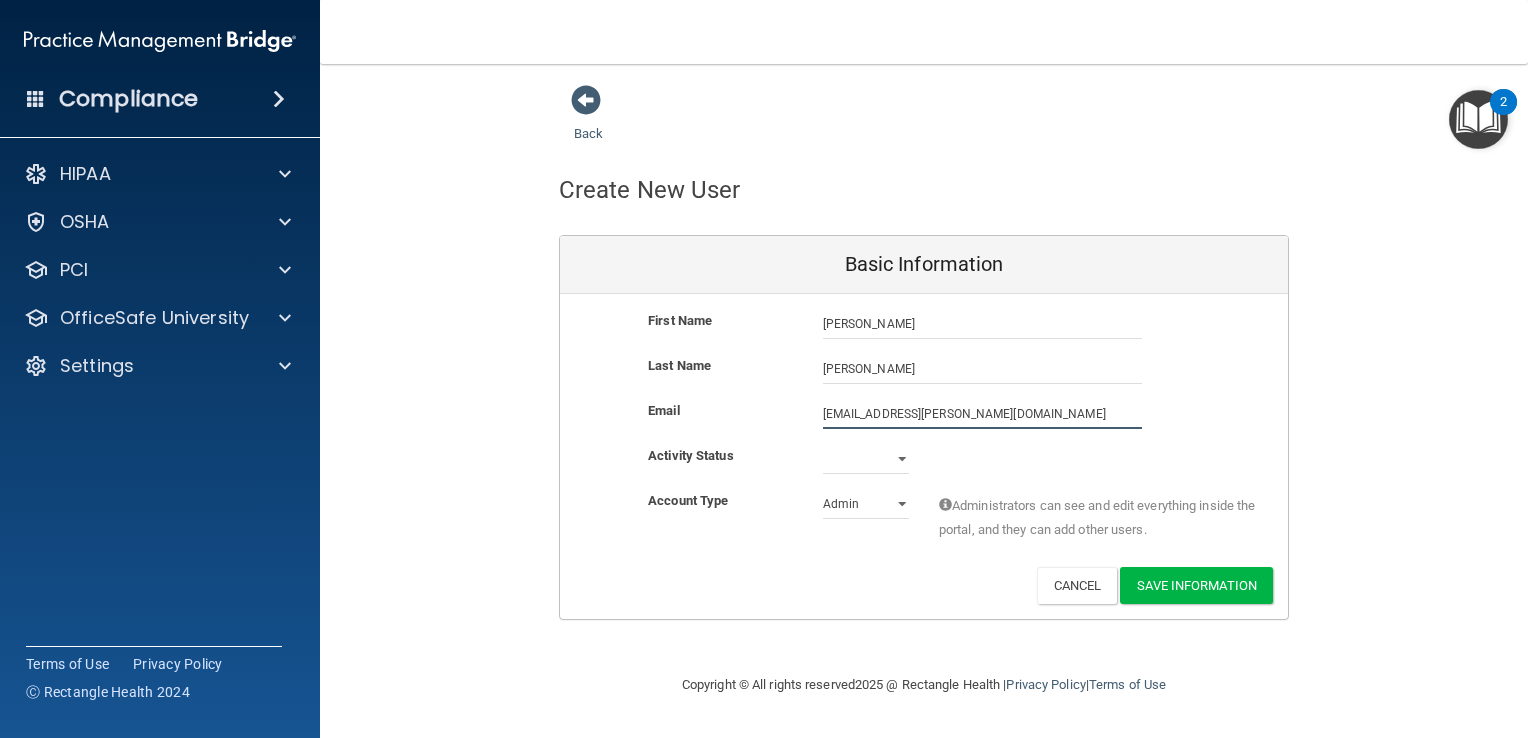 type on "[EMAIL_ADDRESS][PERSON_NAME][DOMAIN_NAME]" 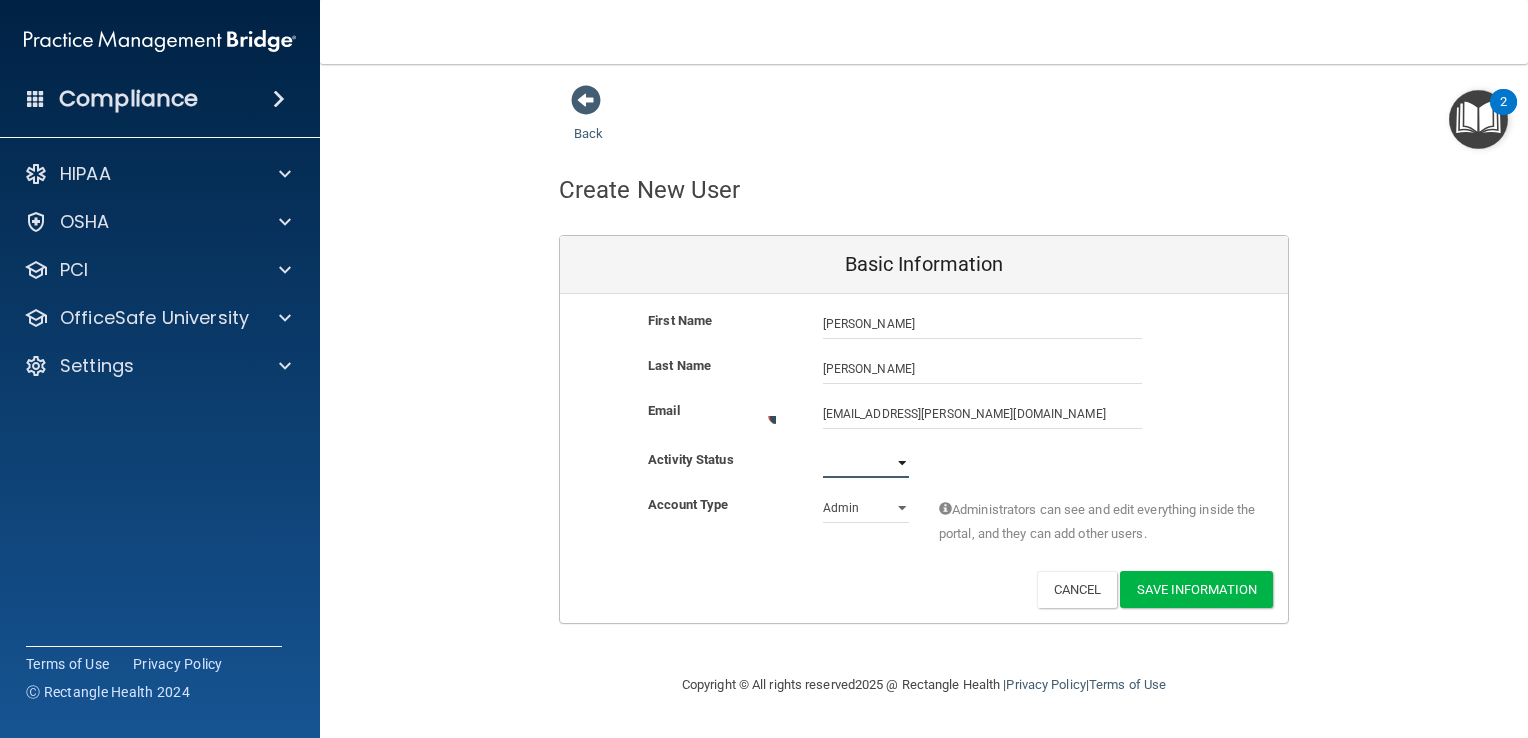 click on "Active  Inactive" at bounding box center [866, 463] 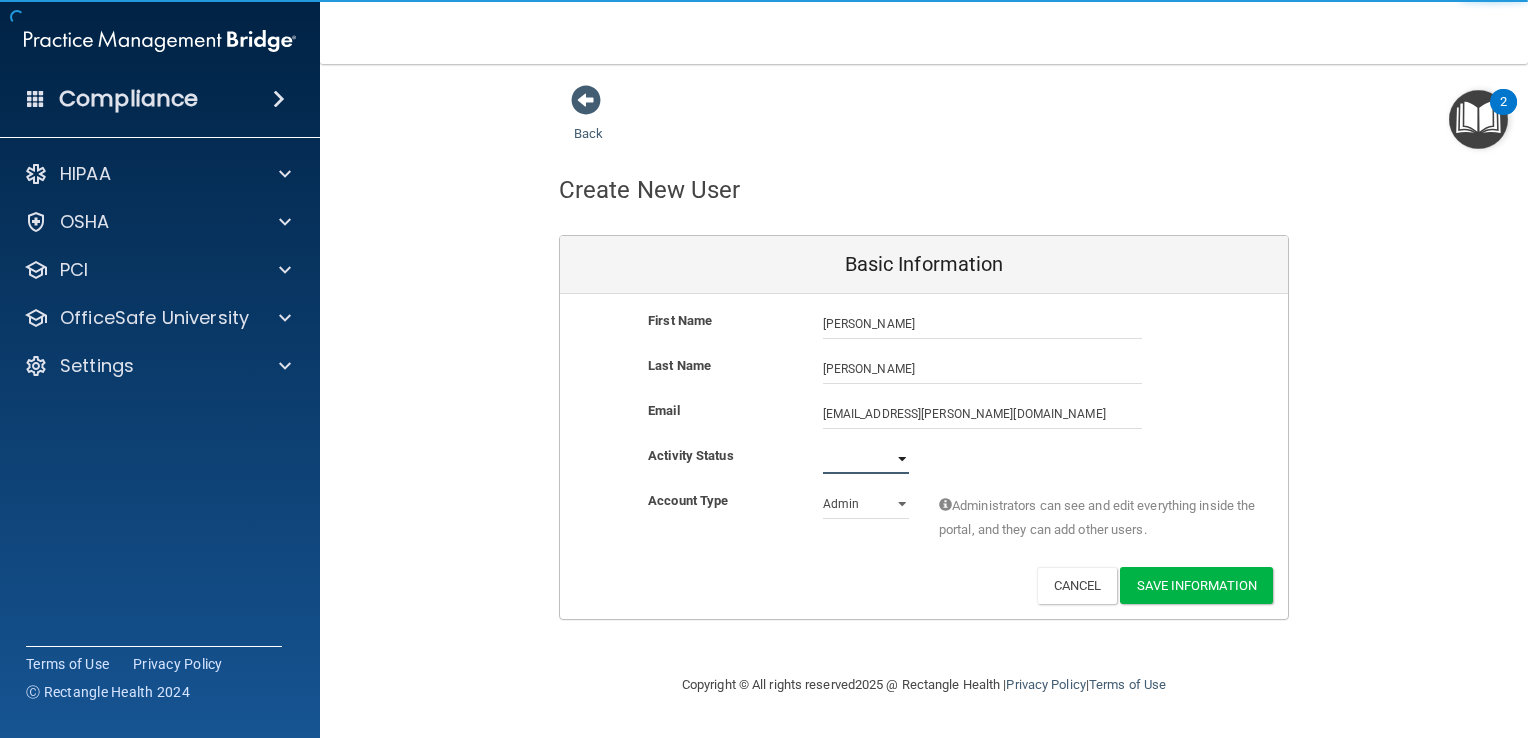 select on "active" 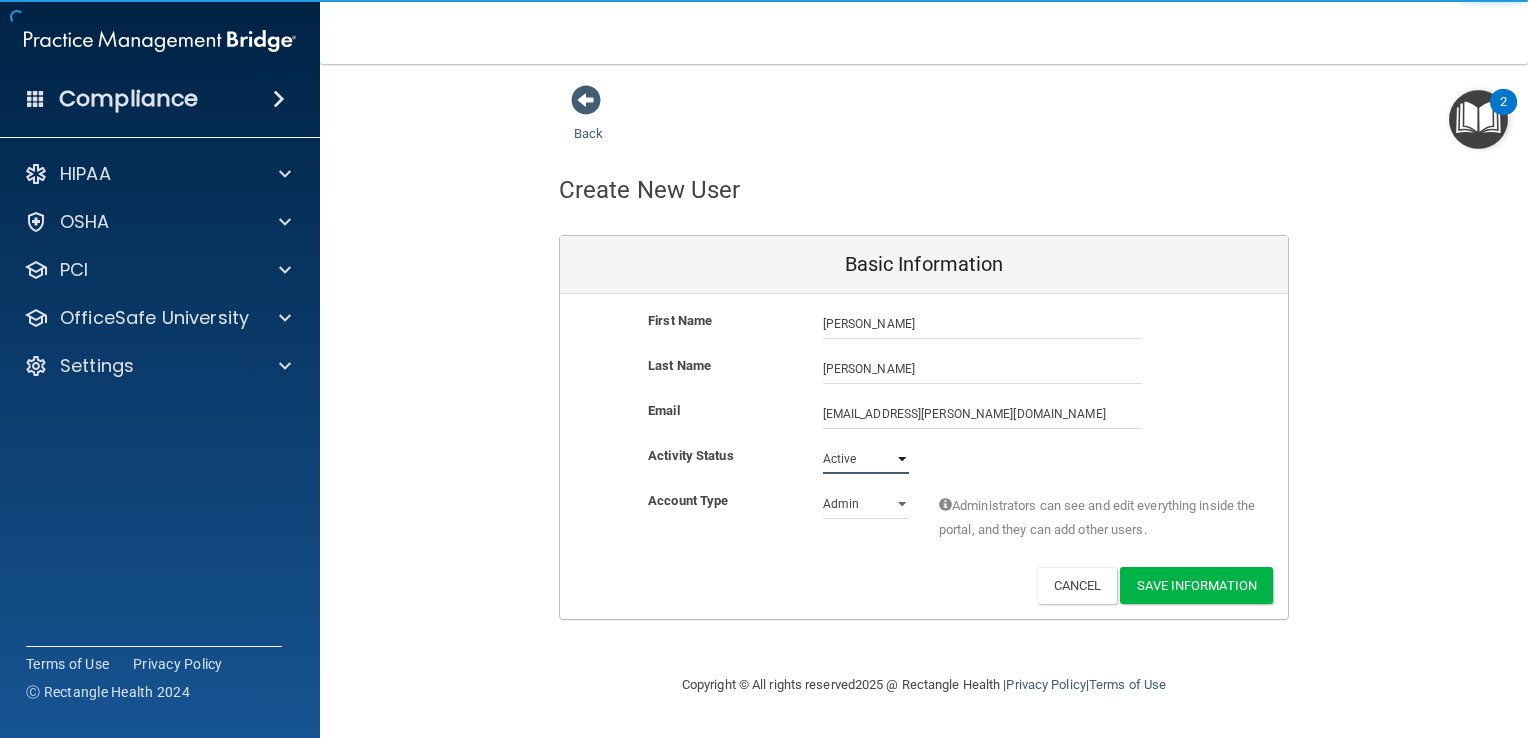 click on "Active  Inactive" at bounding box center (866, 459) 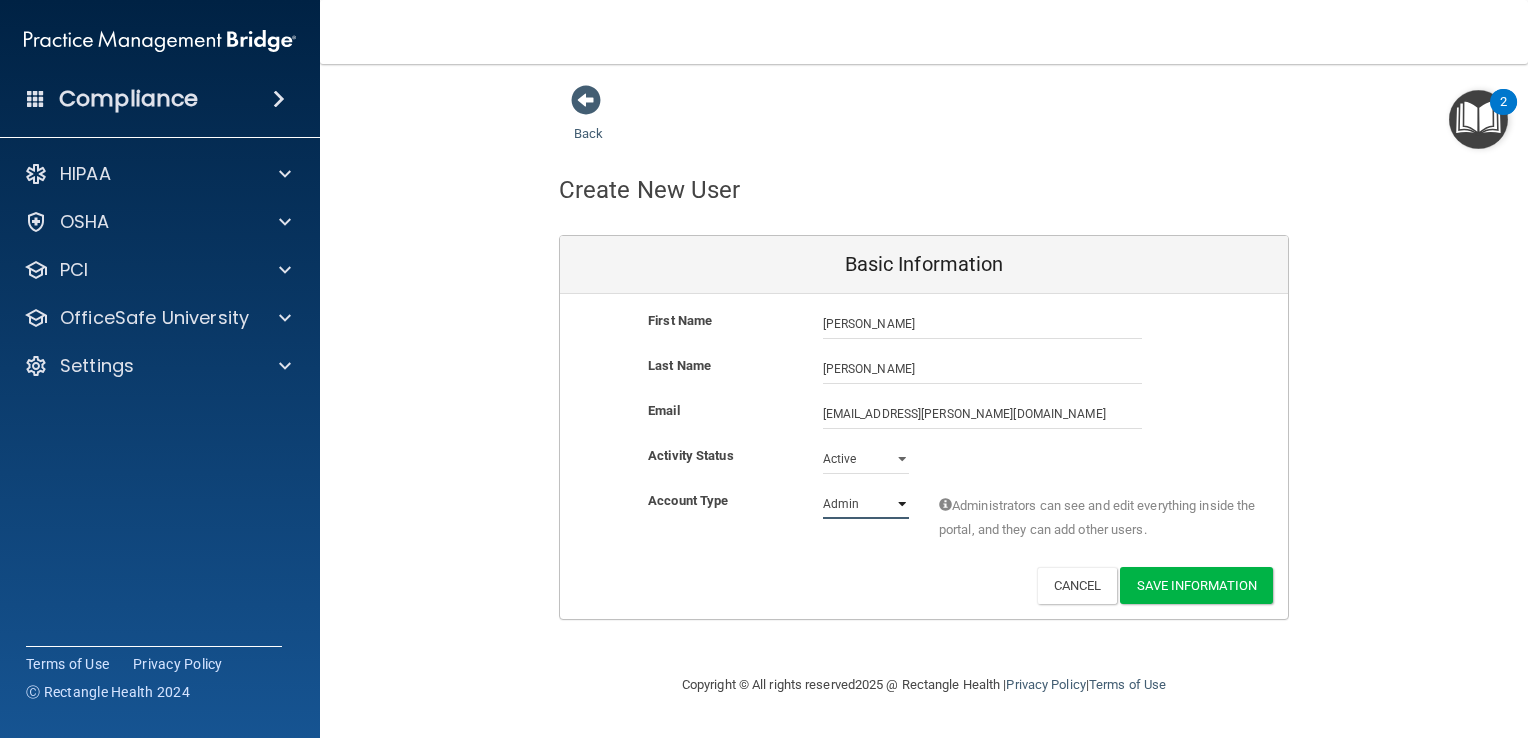 click on "Admin  Member" at bounding box center (866, 504) 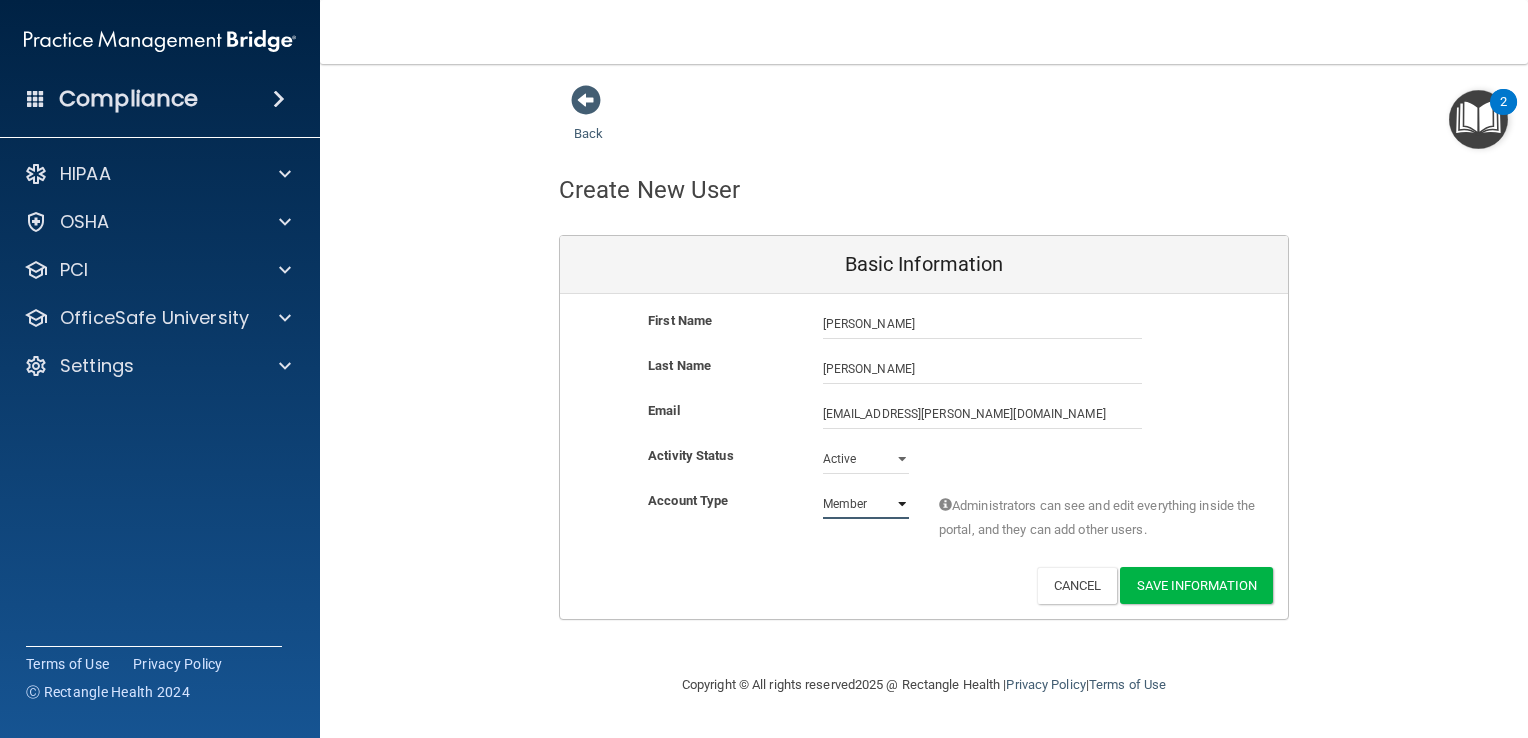 click on "Admin  Member" at bounding box center (866, 504) 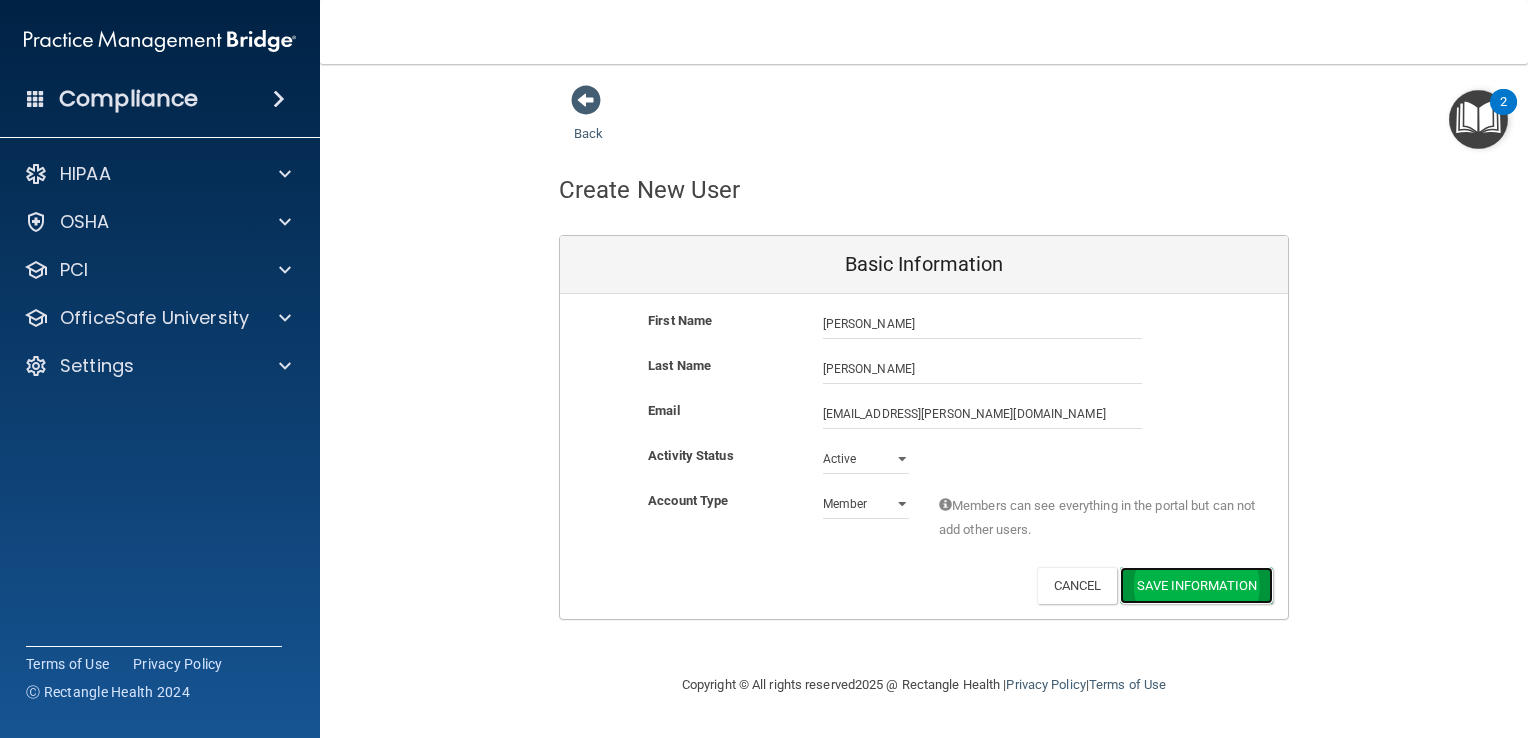click on "Save Information" at bounding box center [1196, 585] 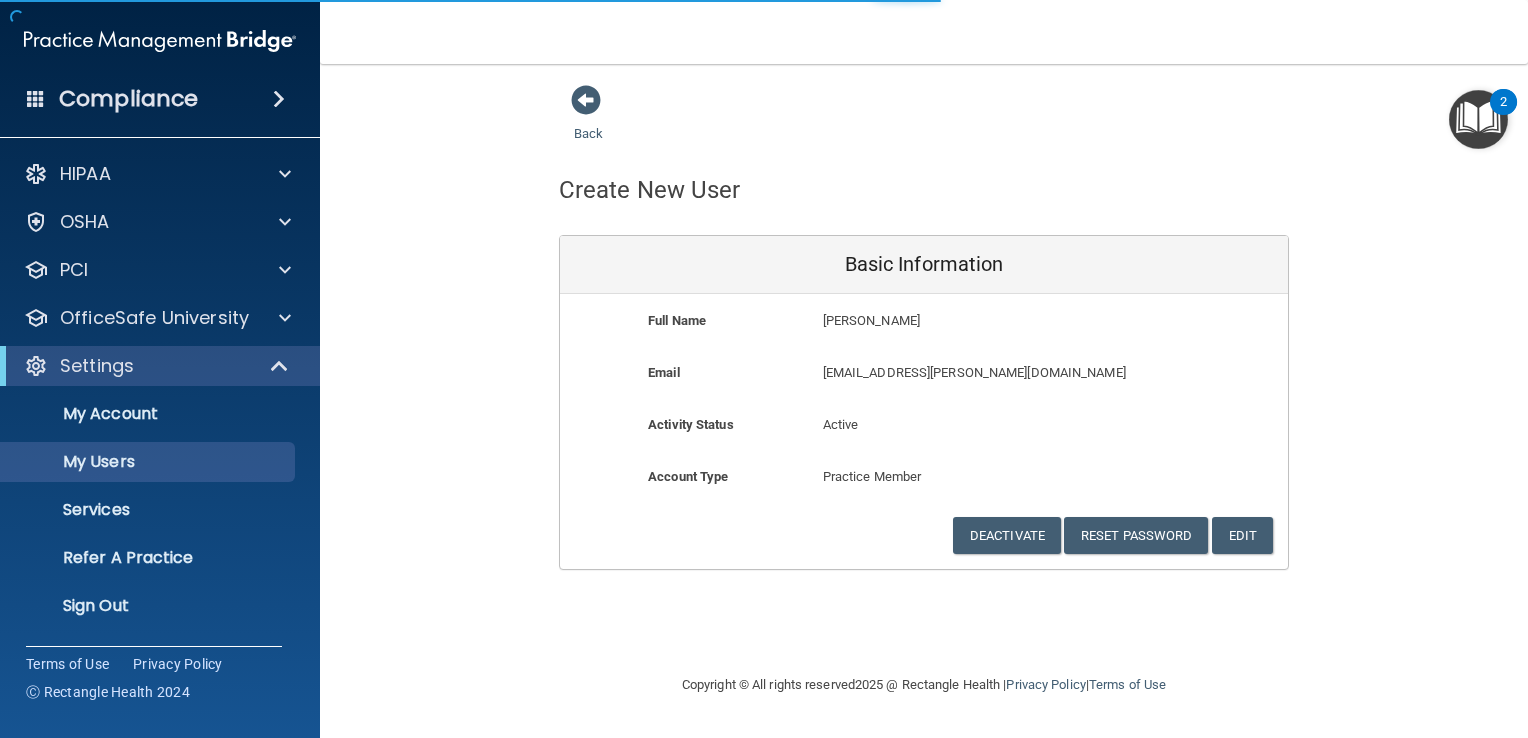 select on "20" 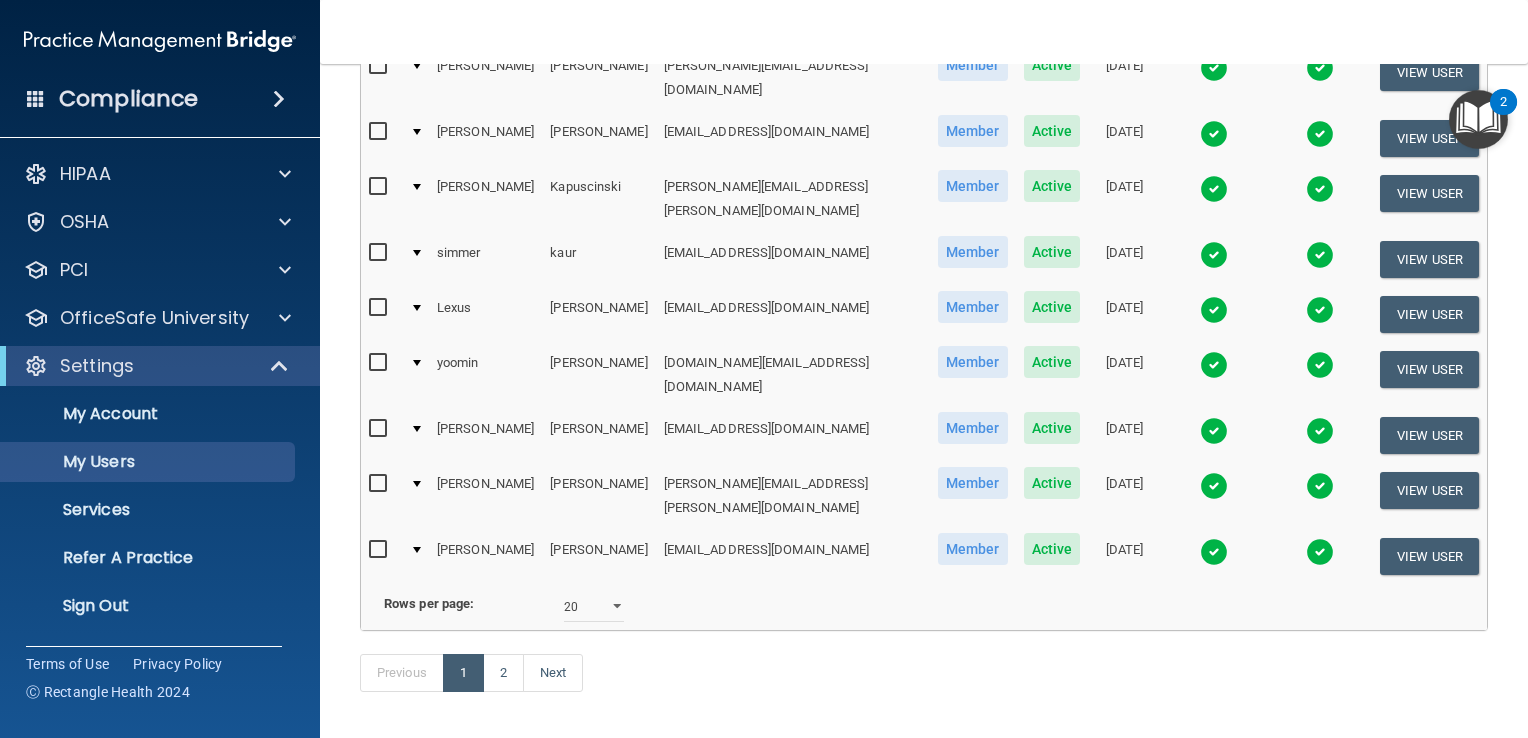 scroll, scrollTop: 1004, scrollLeft: 0, axis: vertical 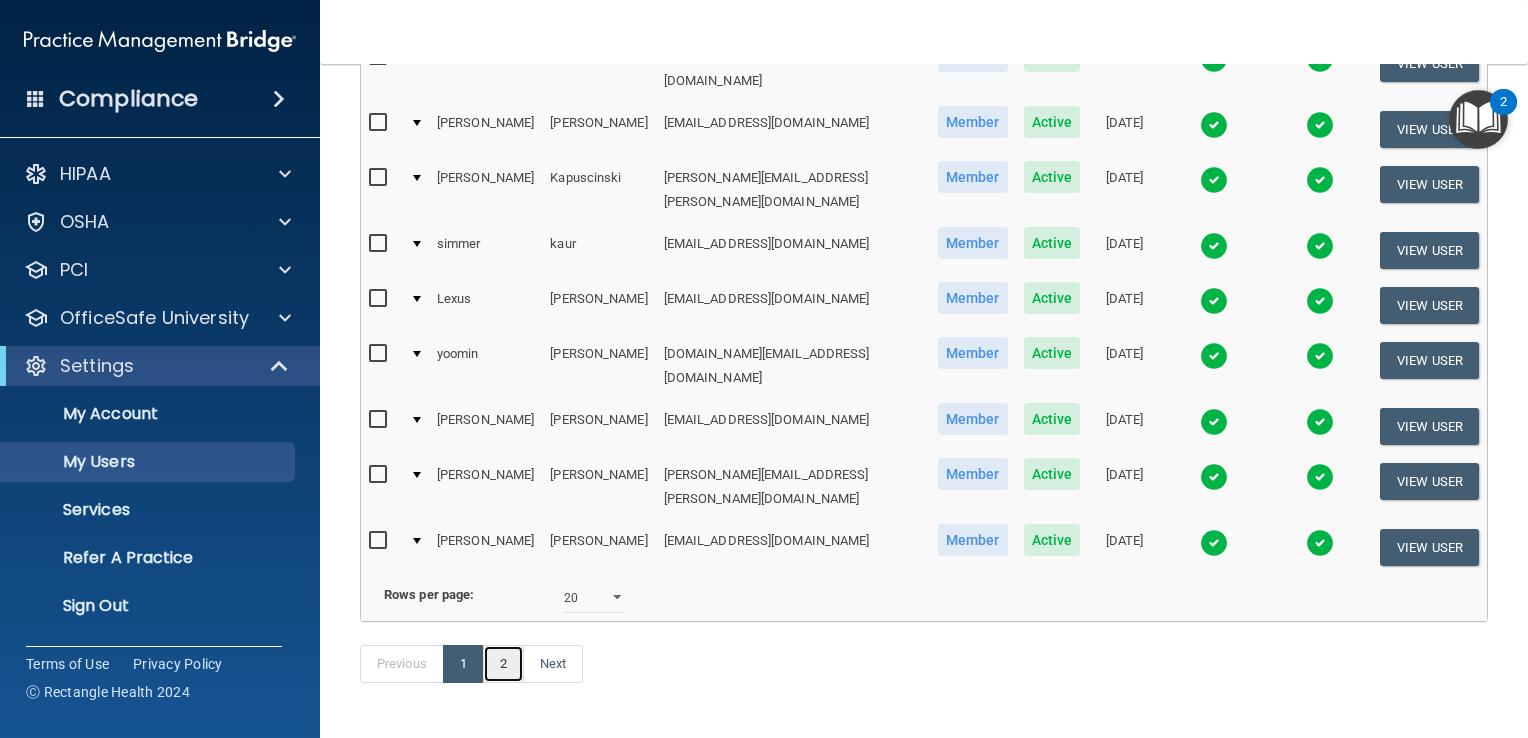 click on "2" at bounding box center [503, 664] 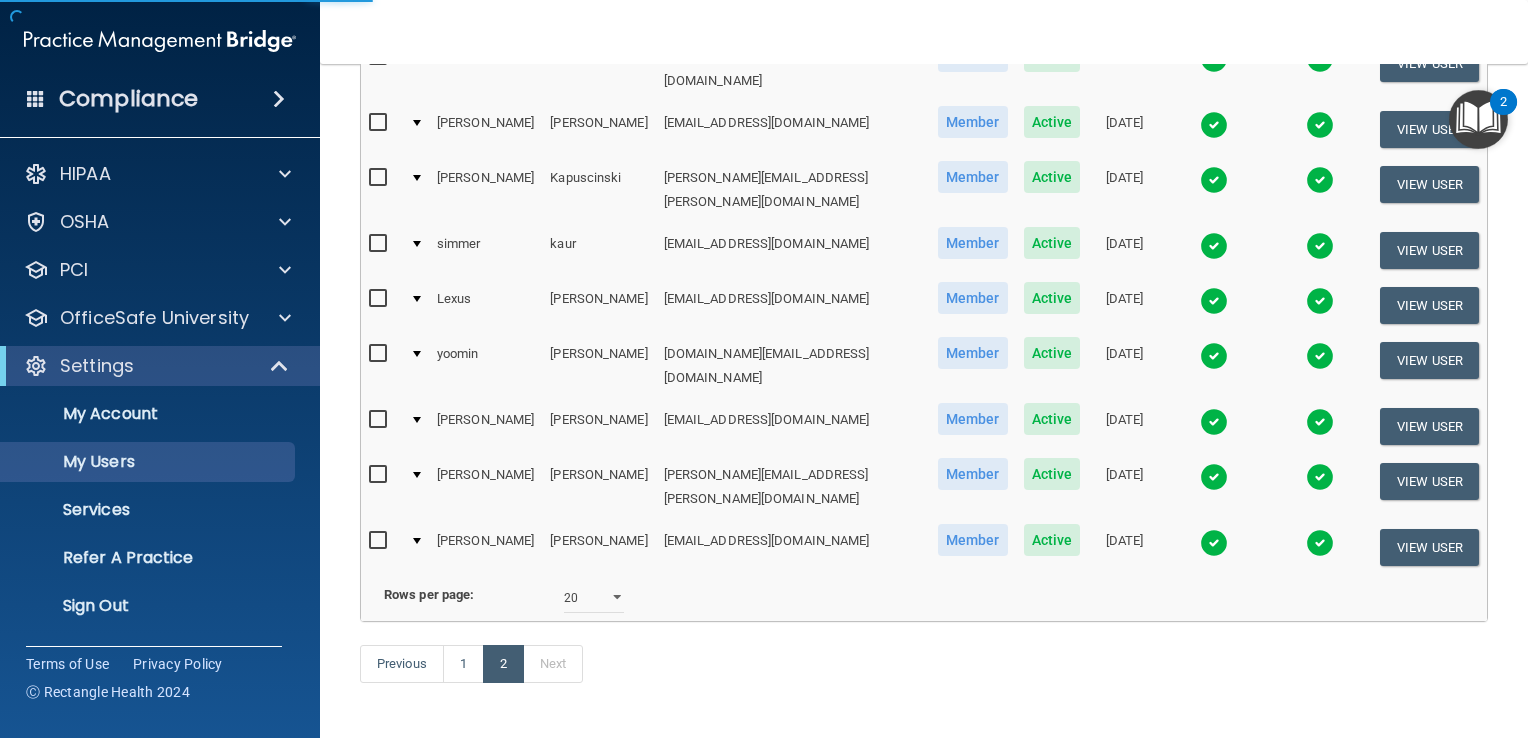 select on "20" 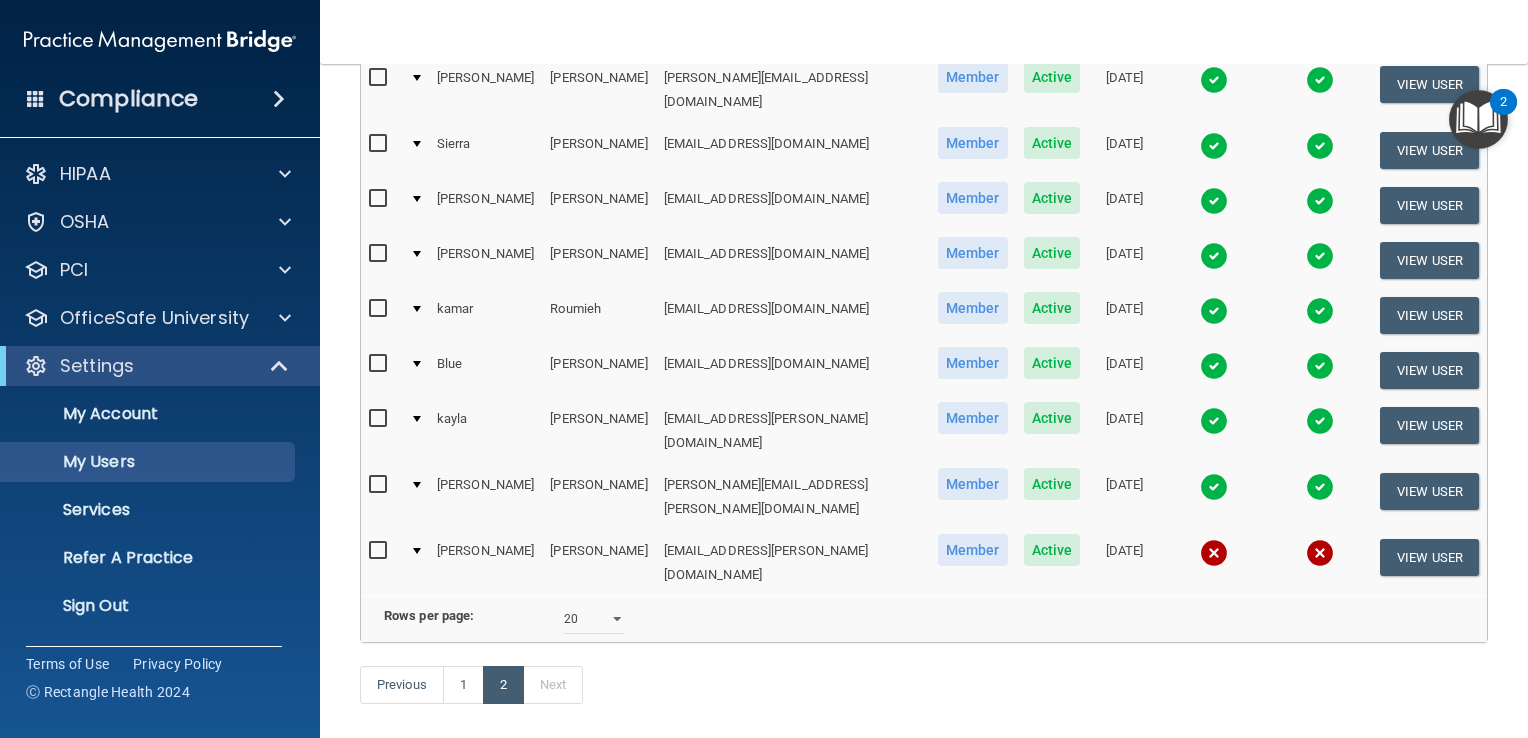 scroll, scrollTop: 384, scrollLeft: 0, axis: vertical 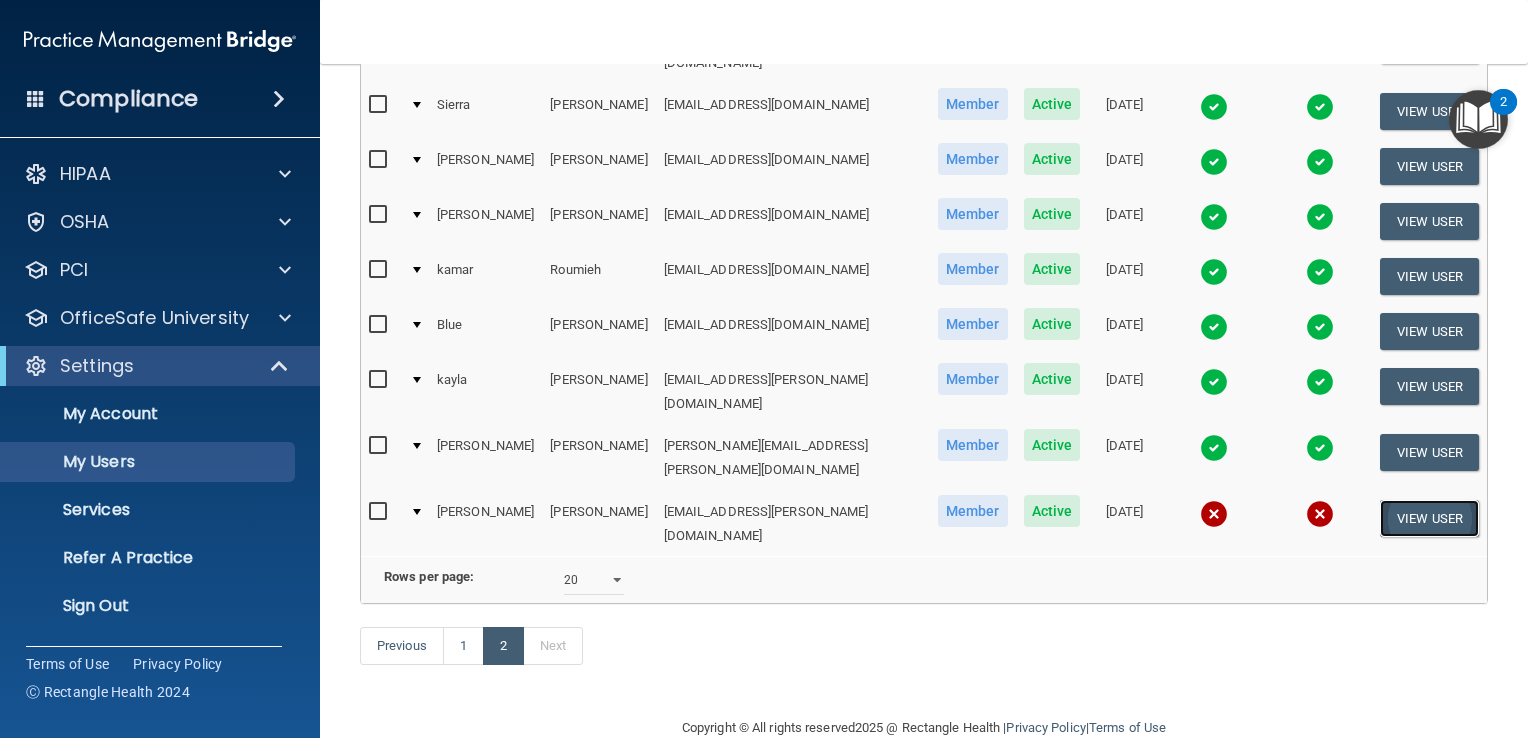 click on "View User" at bounding box center (1429, 518) 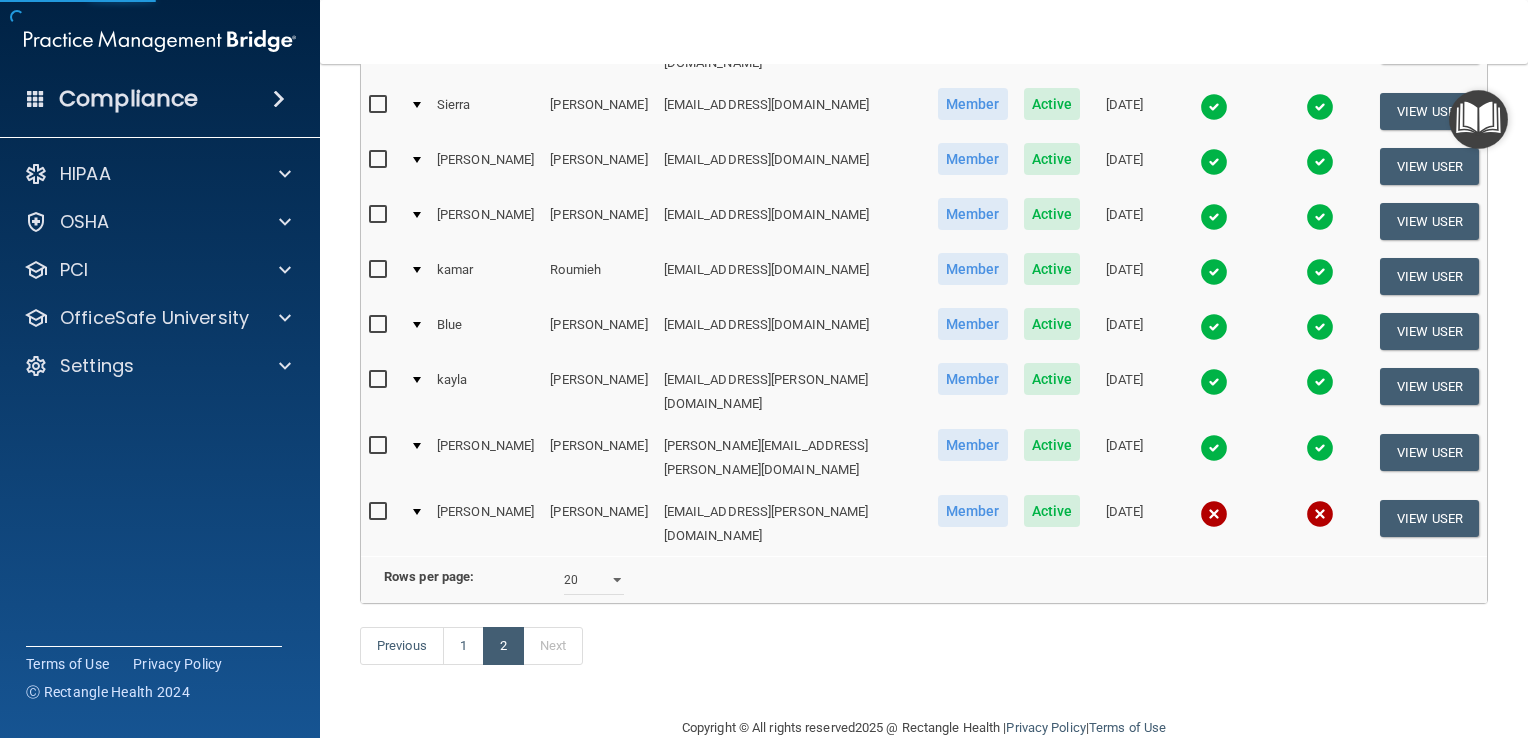 scroll, scrollTop: 0, scrollLeft: 0, axis: both 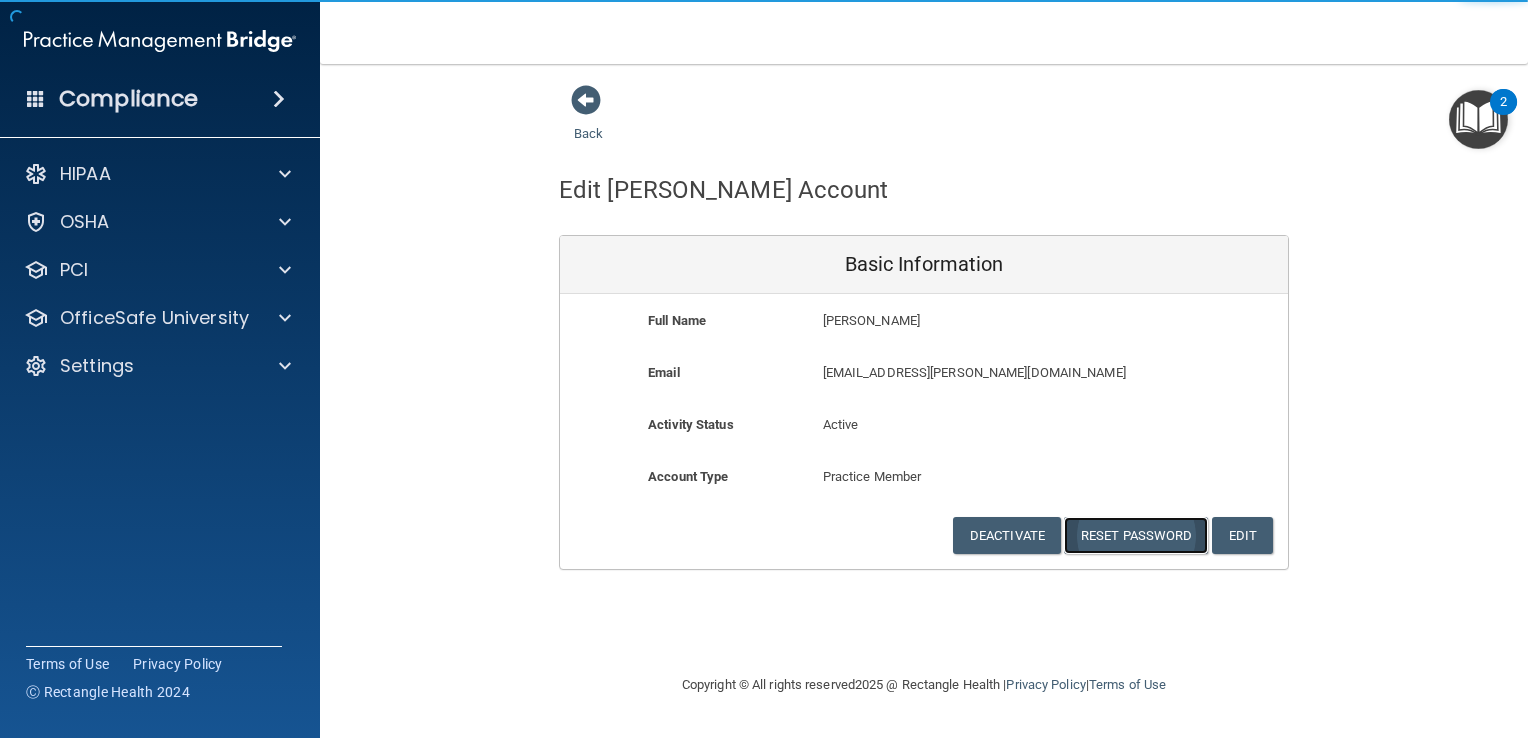 click on "Reset Password" at bounding box center [1136, 535] 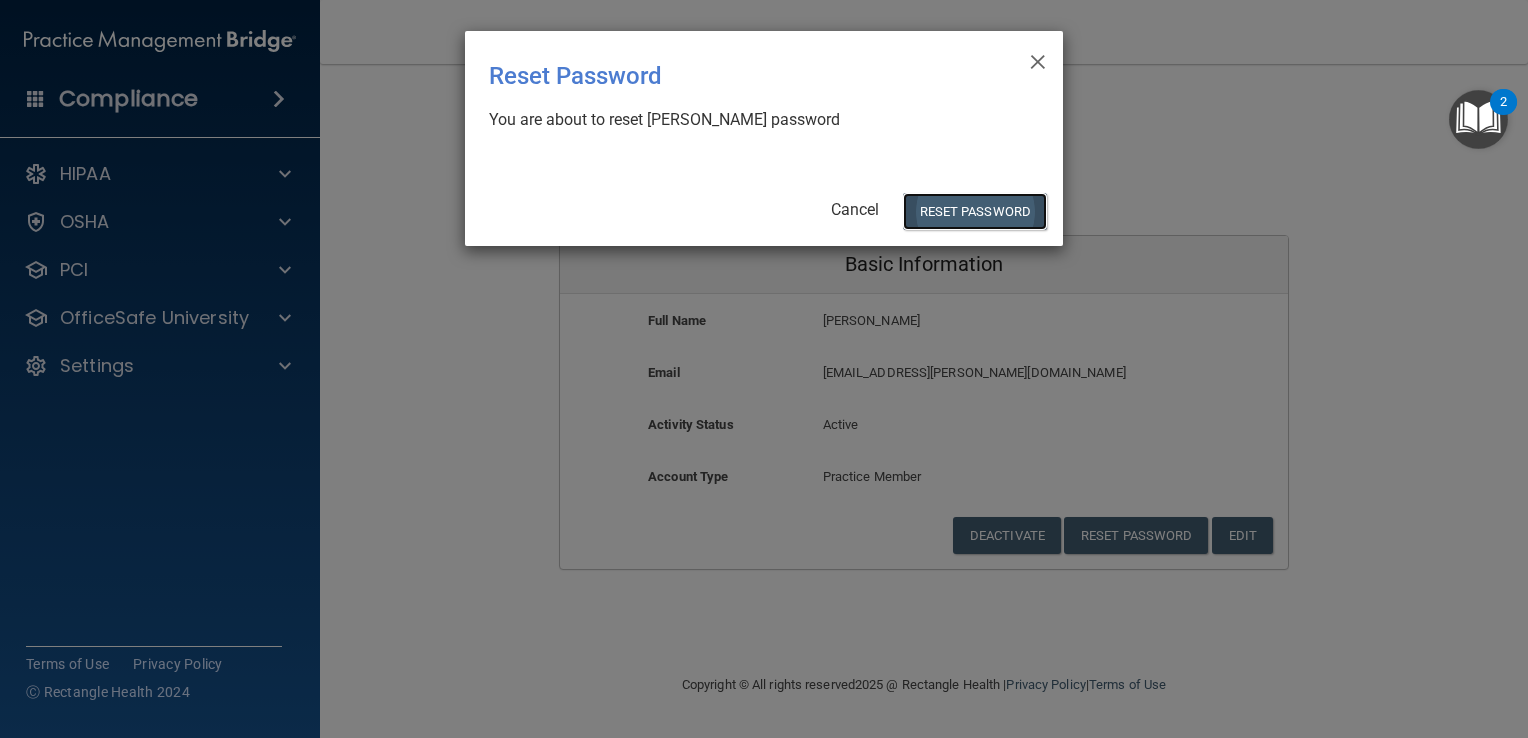 click on "Reset Password" at bounding box center [975, 211] 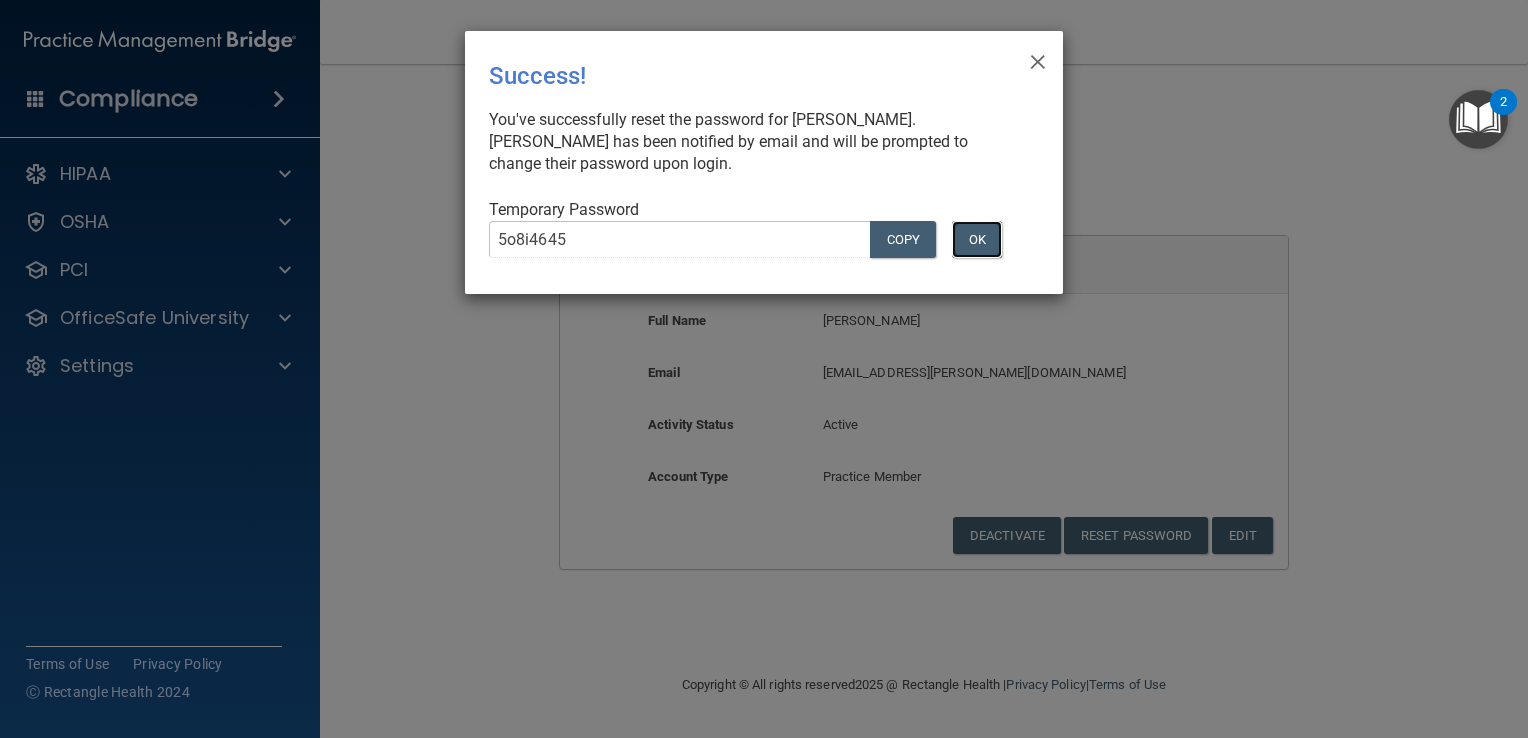 click on "OK" at bounding box center (977, 239) 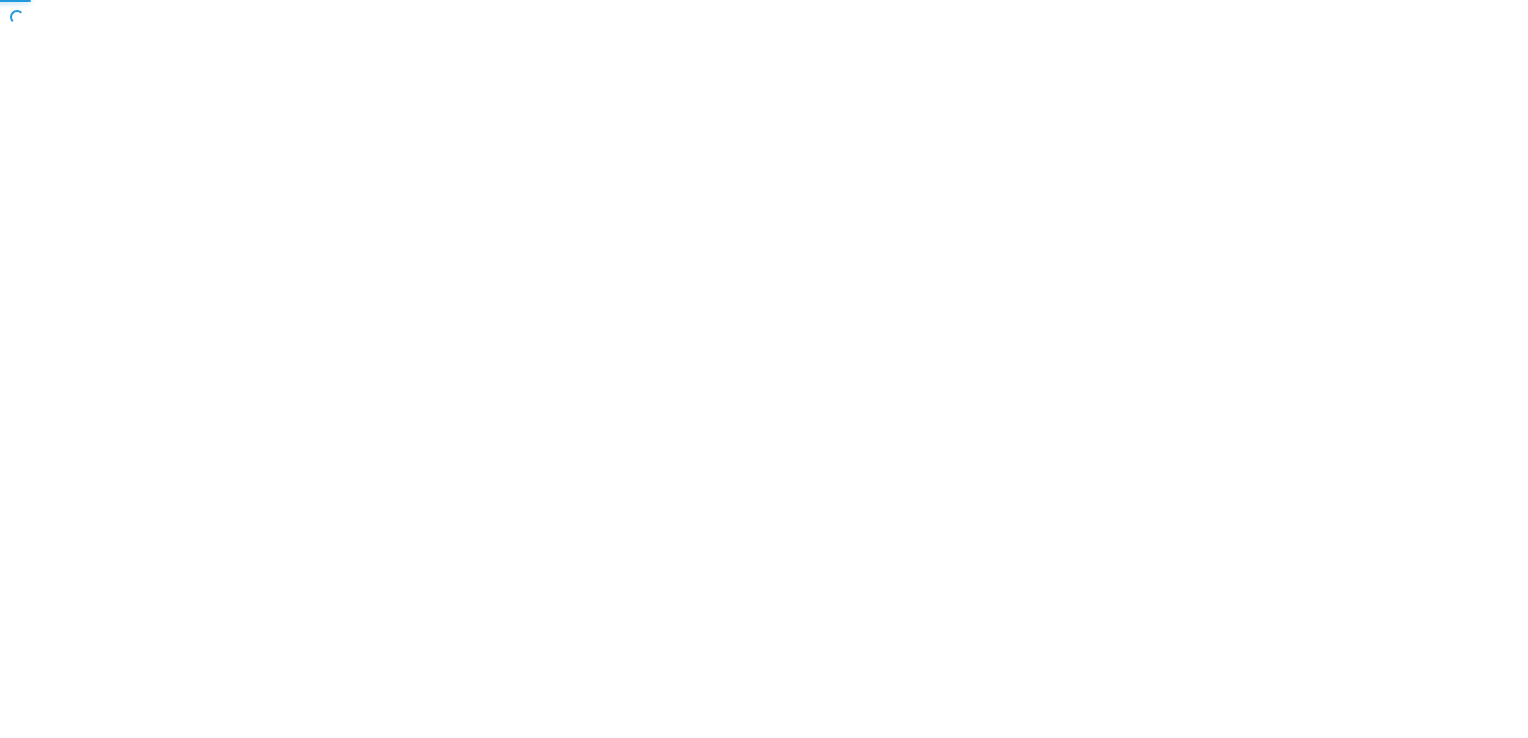 scroll, scrollTop: 0, scrollLeft: 0, axis: both 